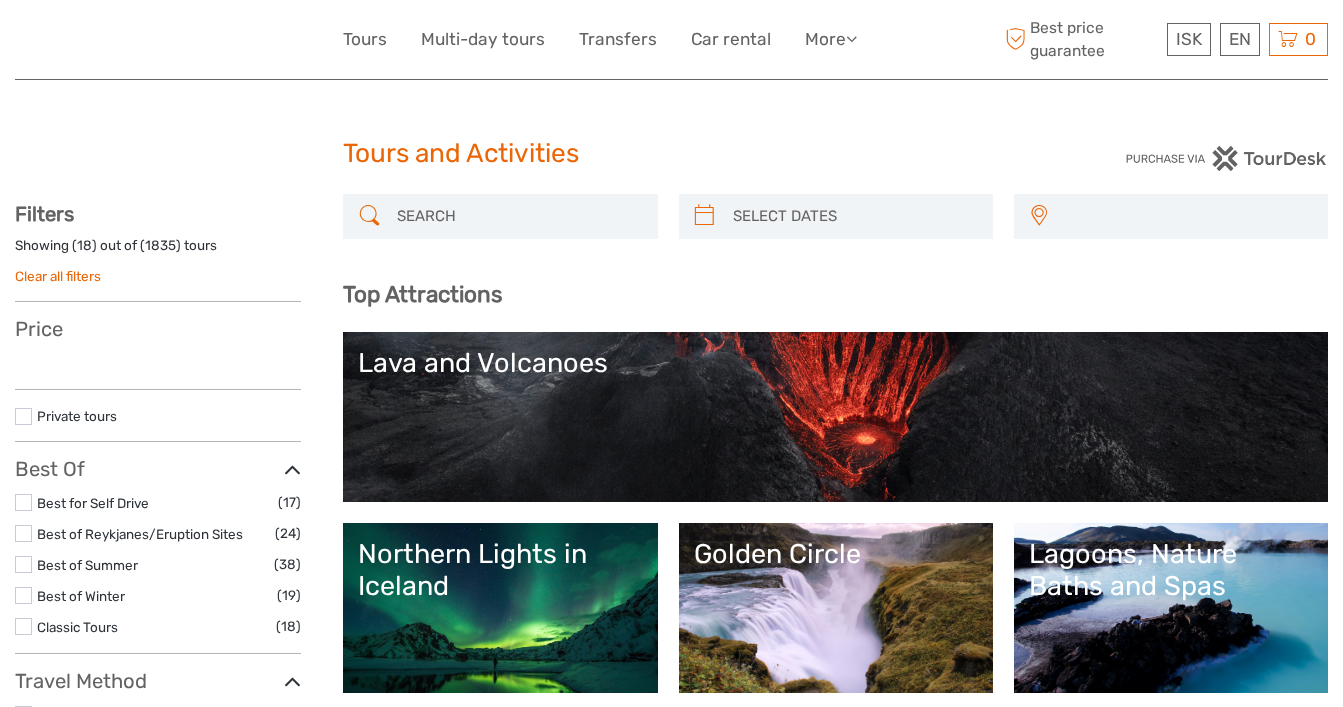 select 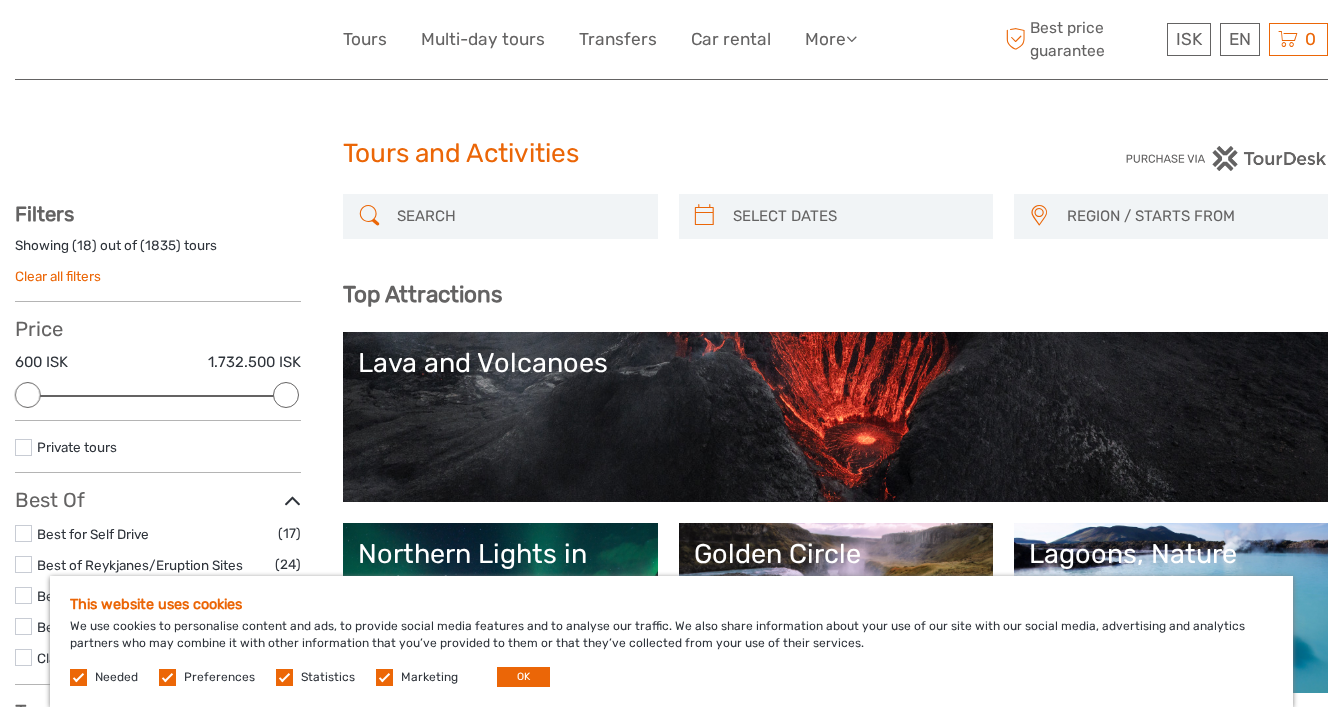 scroll, scrollTop: 0, scrollLeft: 0, axis: both 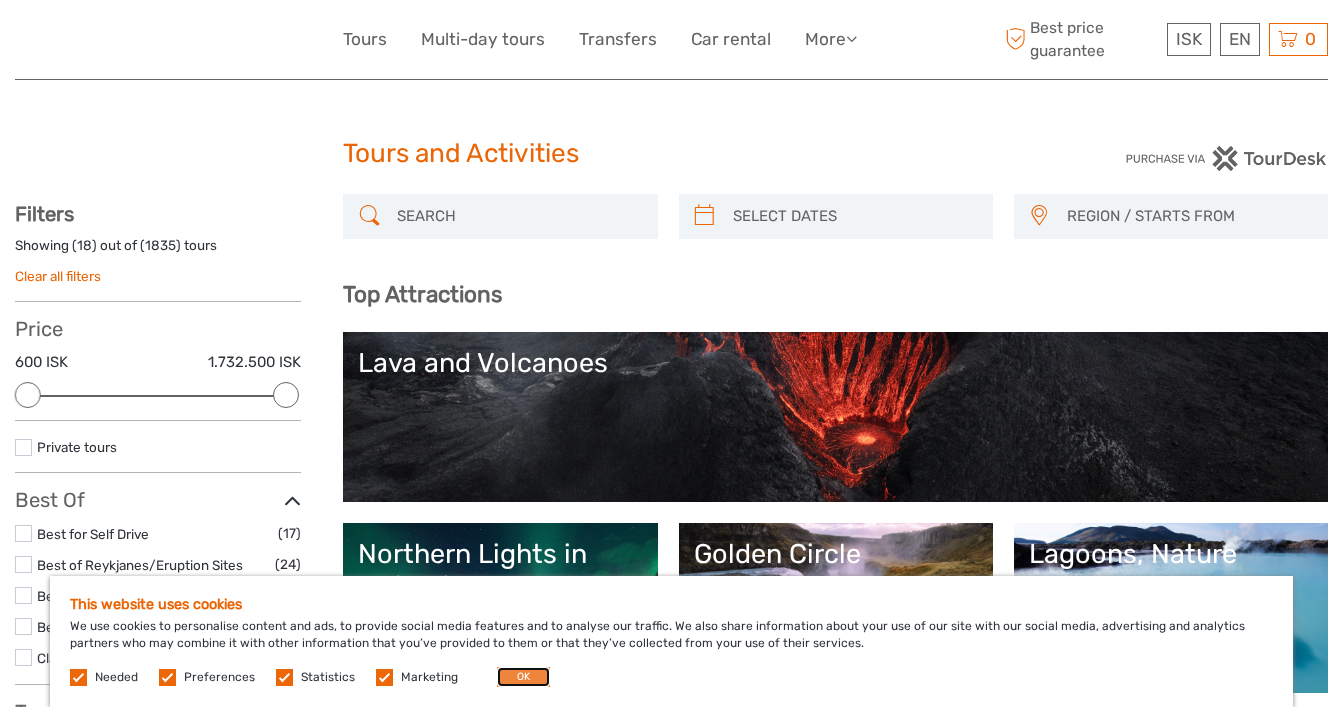 click on "OK" at bounding box center (523, 677) 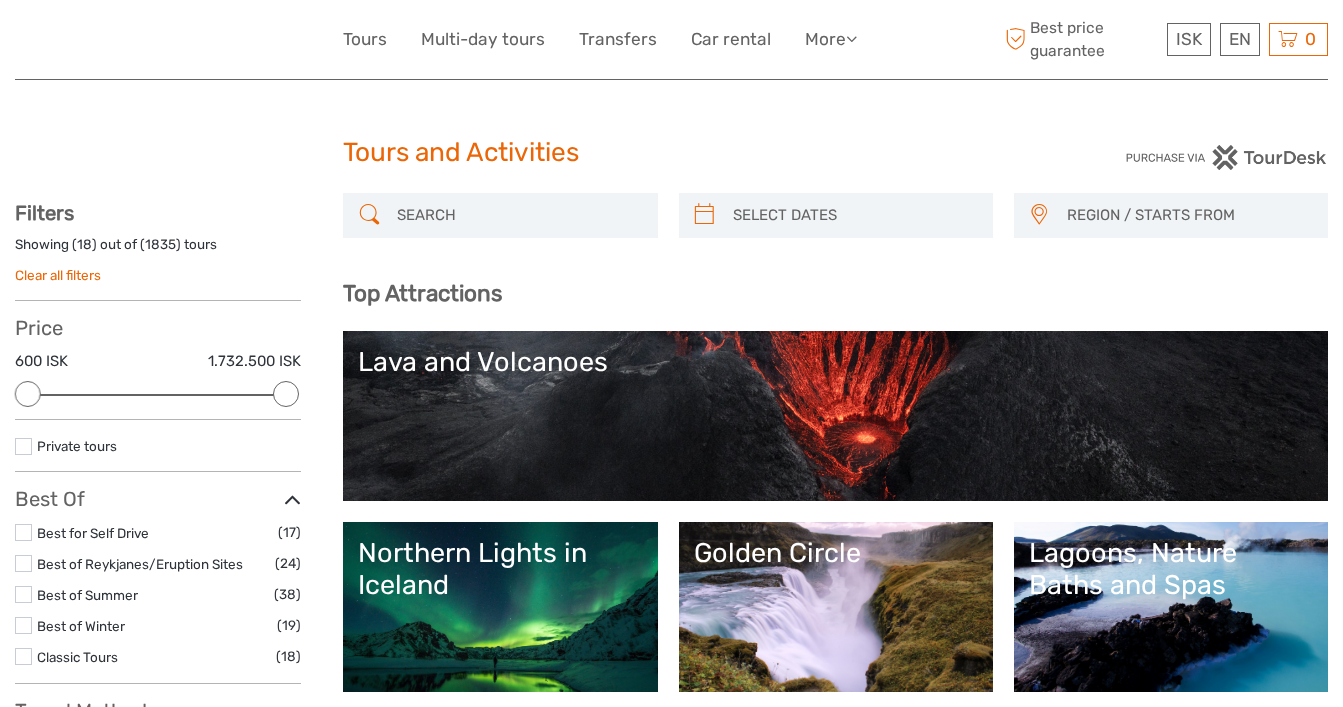 scroll, scrollTop: 0, scrollLeft: 0, axis: both 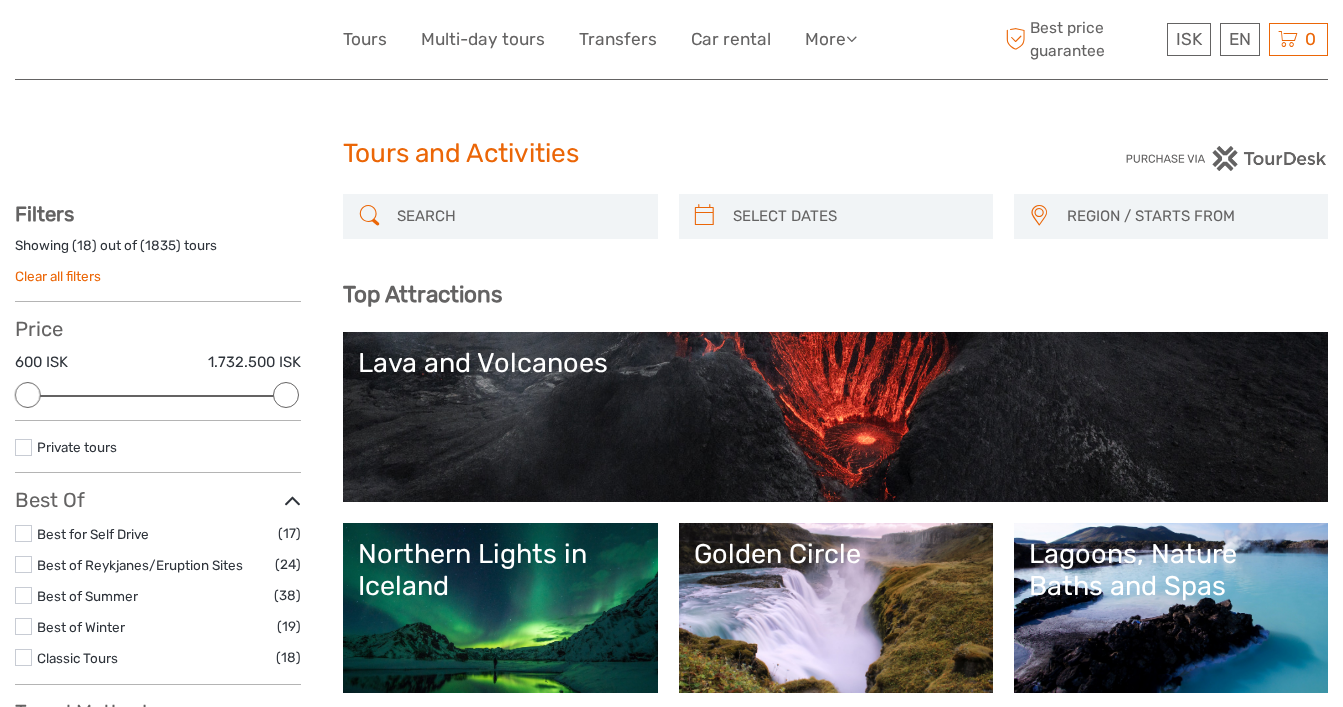 click on "Tours and Activities" at bounding box center [671, 162] 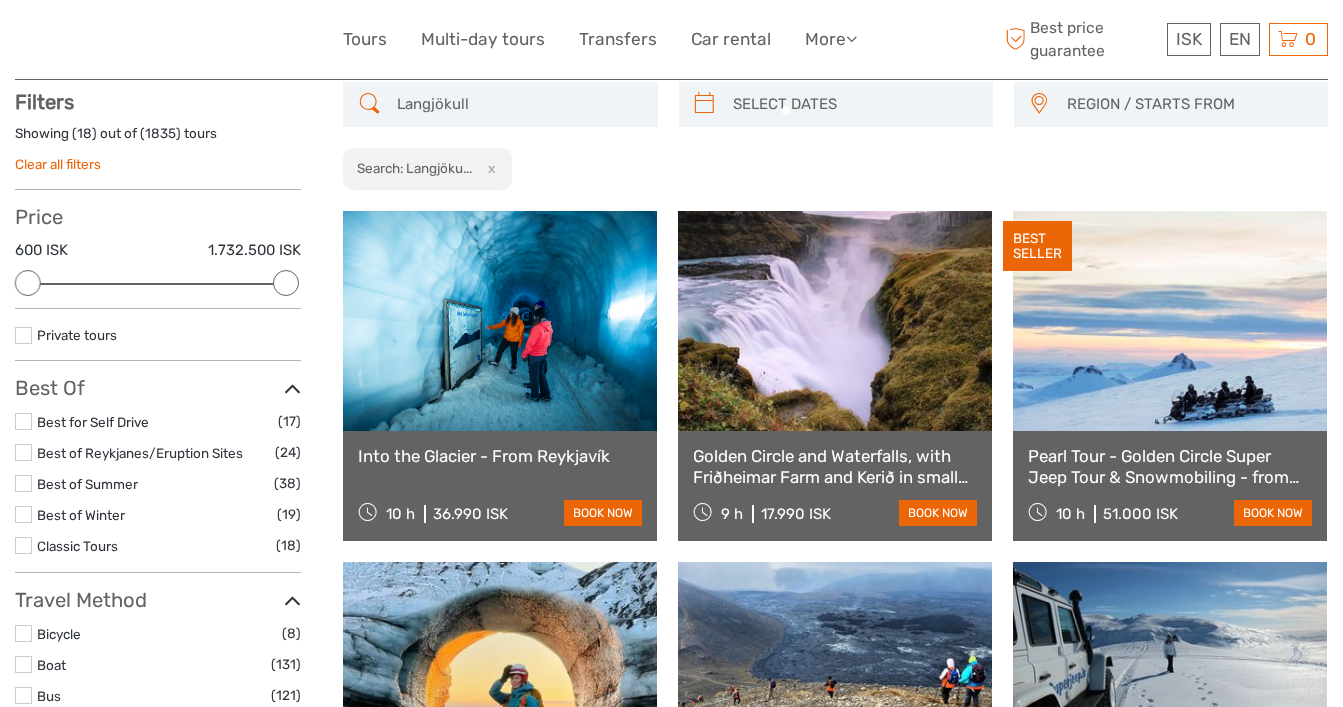 scroll, scrollTop: 113, scrollLeft: 0, axis: vertical 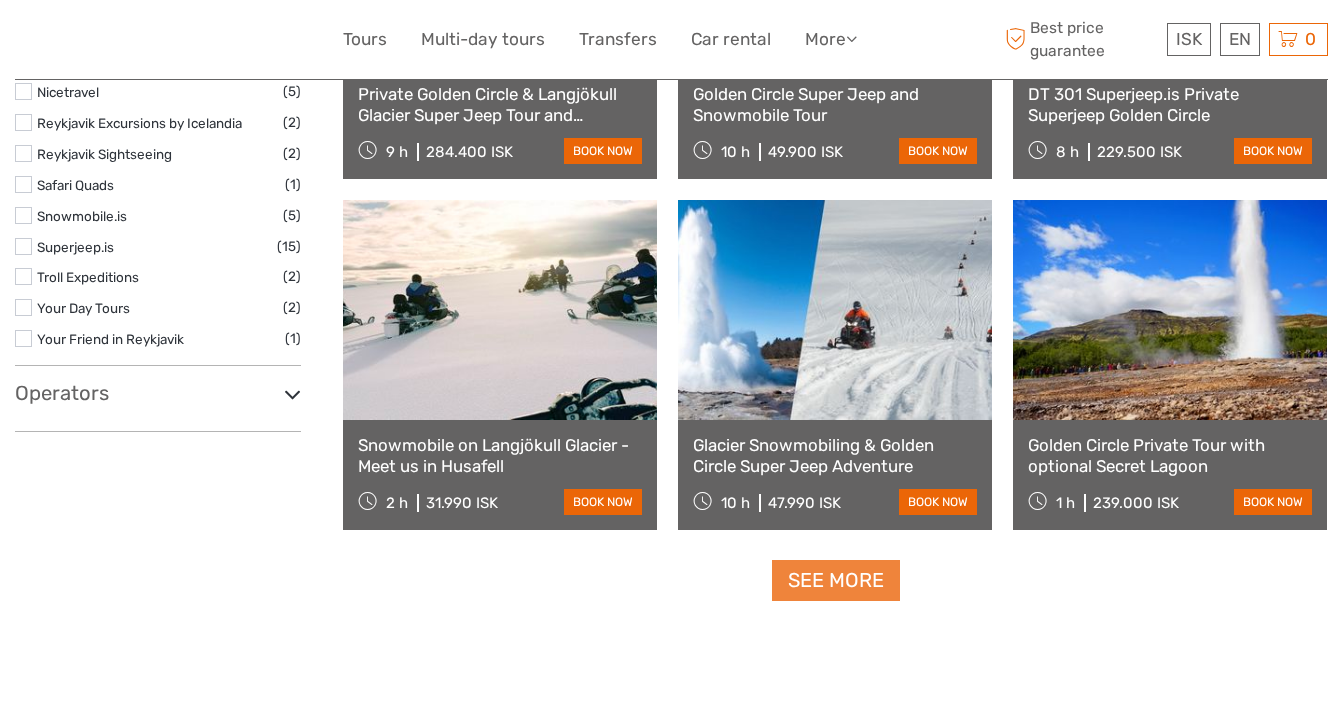 type on "Langjökull" 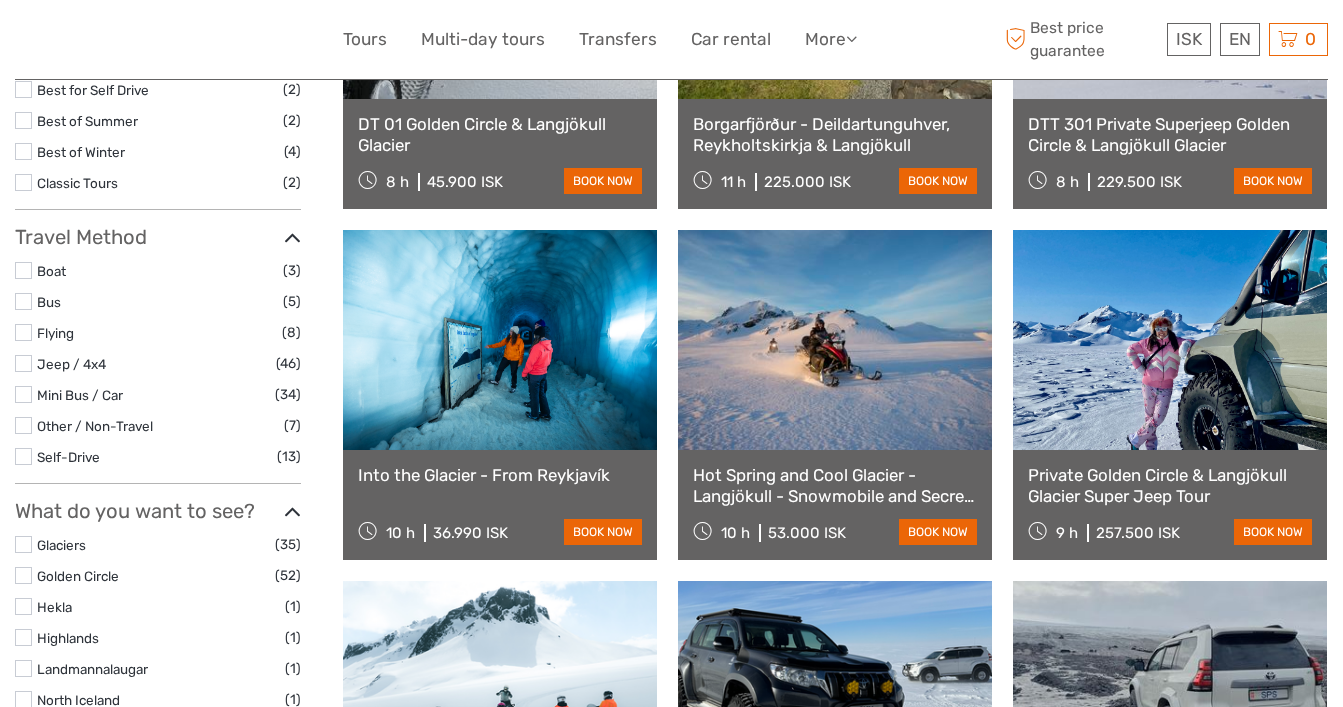 scroll, scrollTop: 443, scrollLeft: 0, axis: vertical 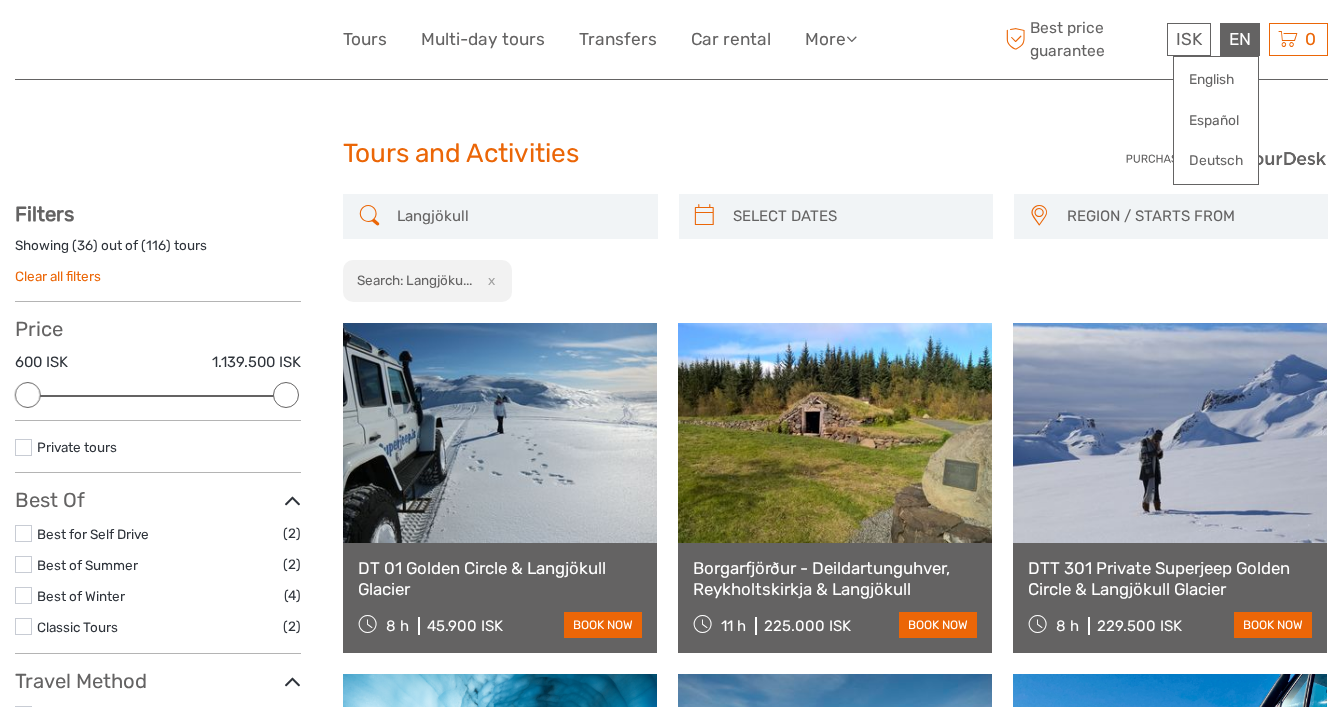 click on "EN
English
Español
Deutsch" at bounding box center [1240, 39] 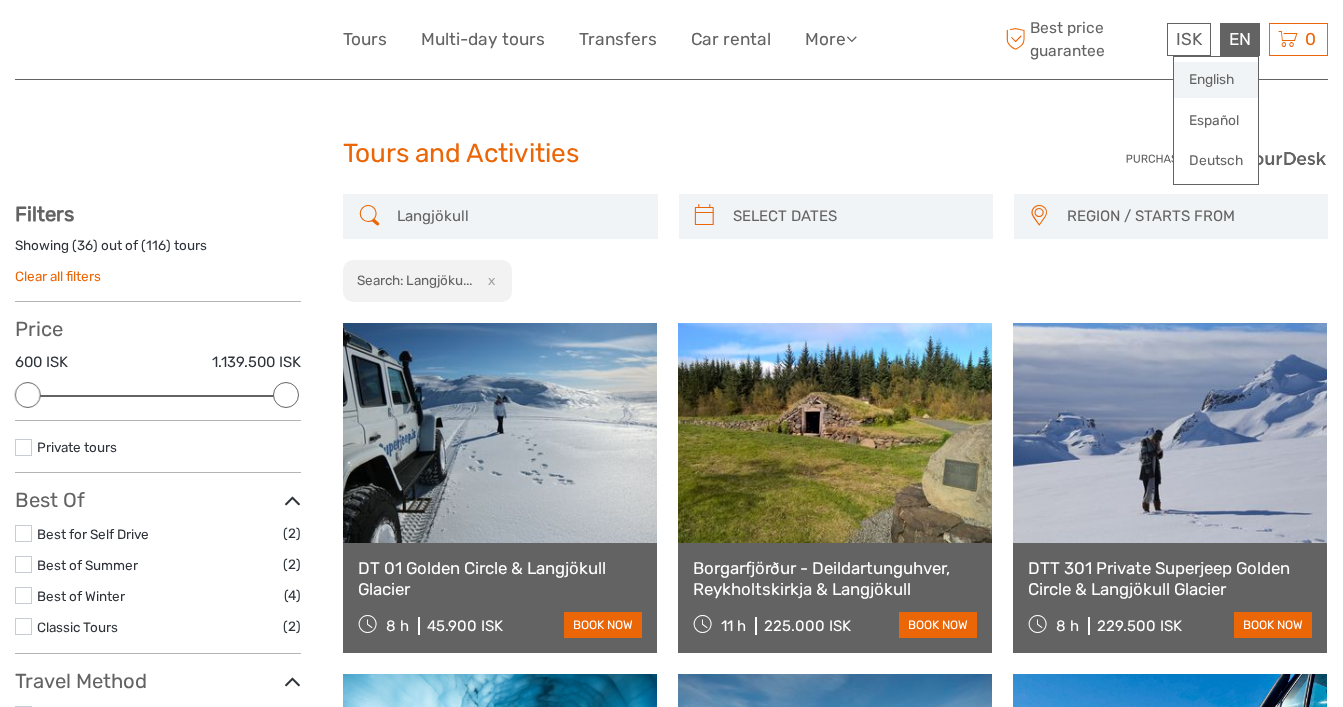click on "English" at bounding box center [1216, 80] 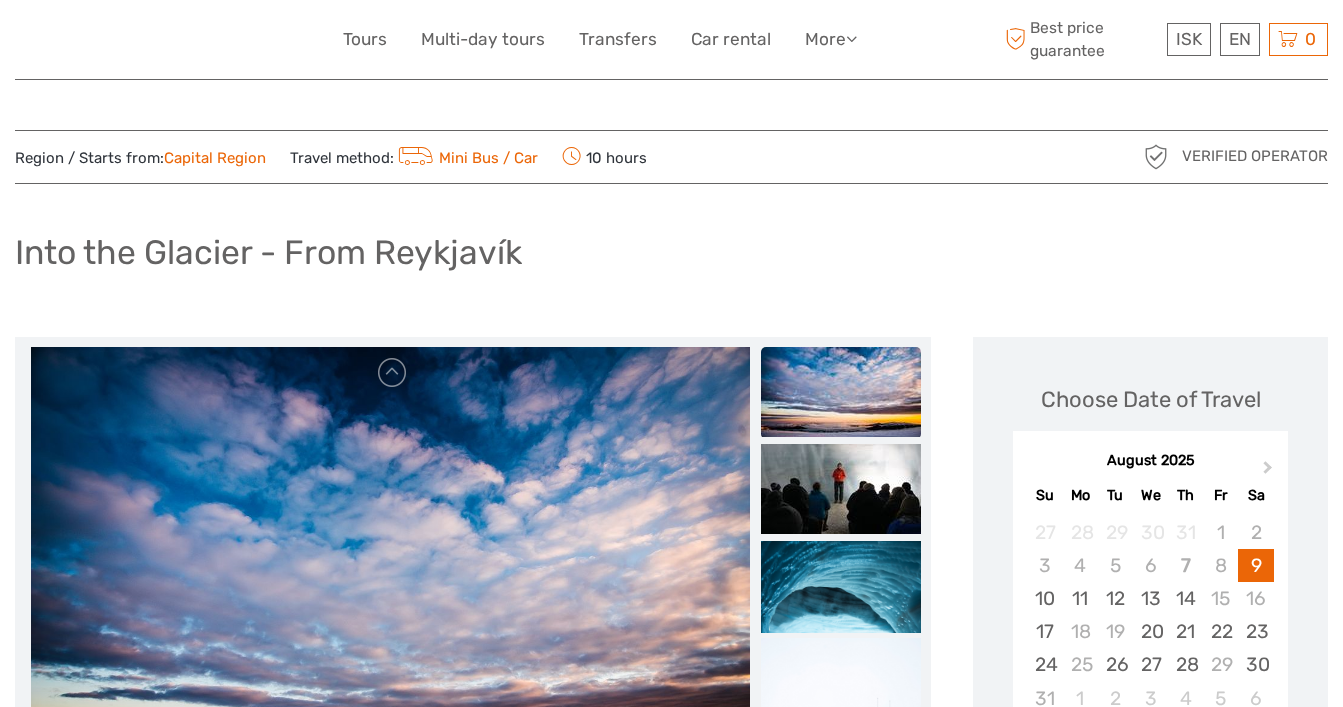 scroll, scrollTop: 0, scrollLeft: 0, axis: both 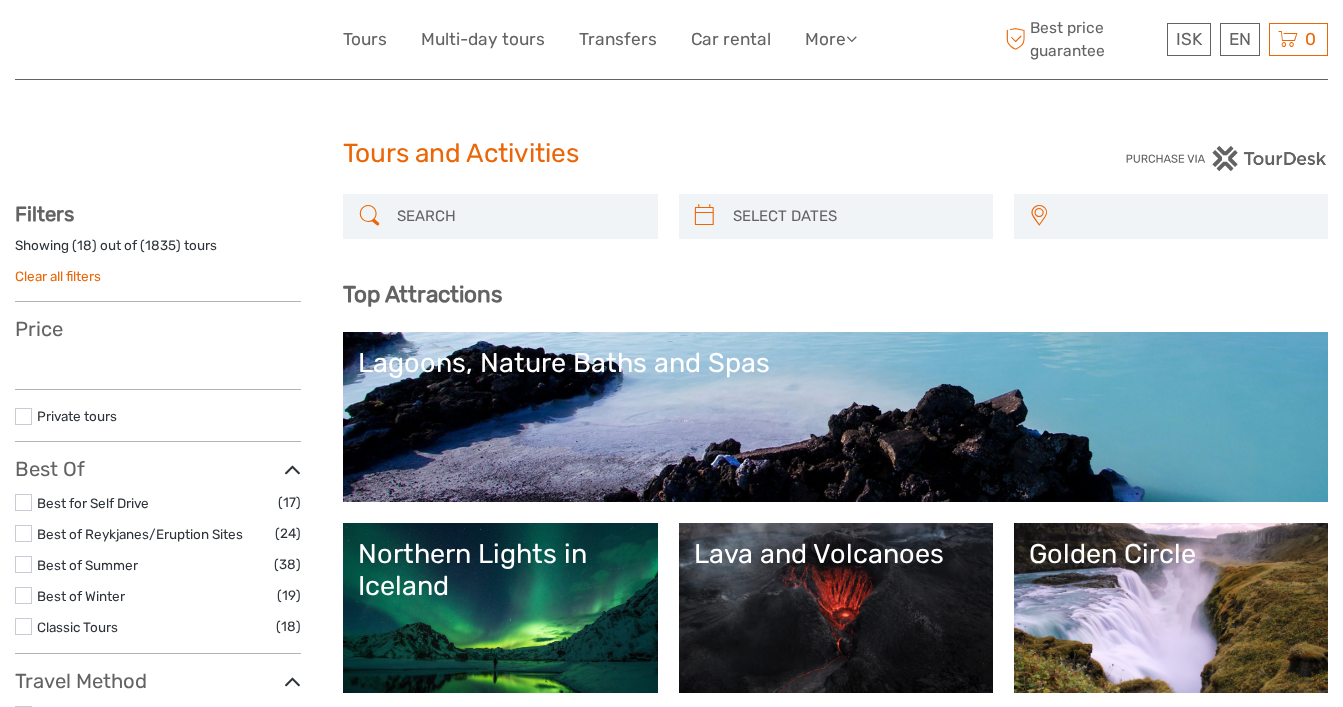select 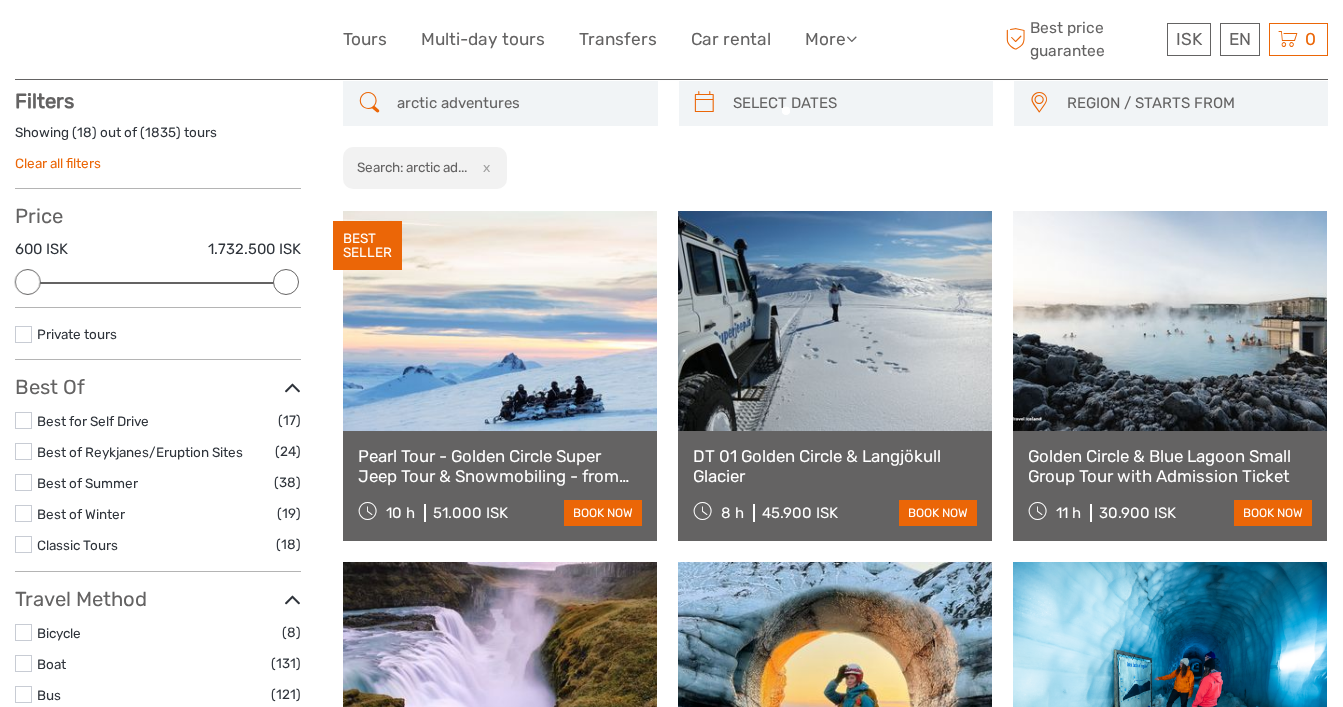 scroll, scrollTop: 113, scrollLeft: 0, axis: vertical 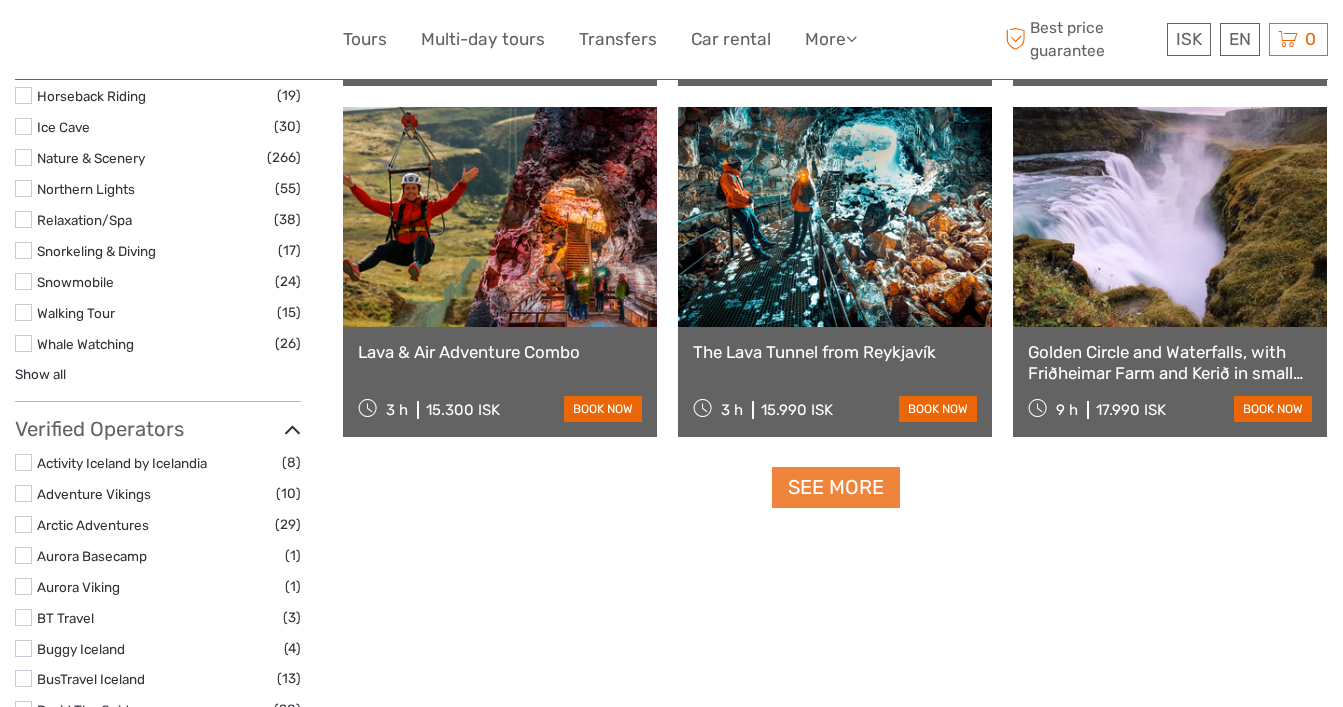 type on "arctic adventures" 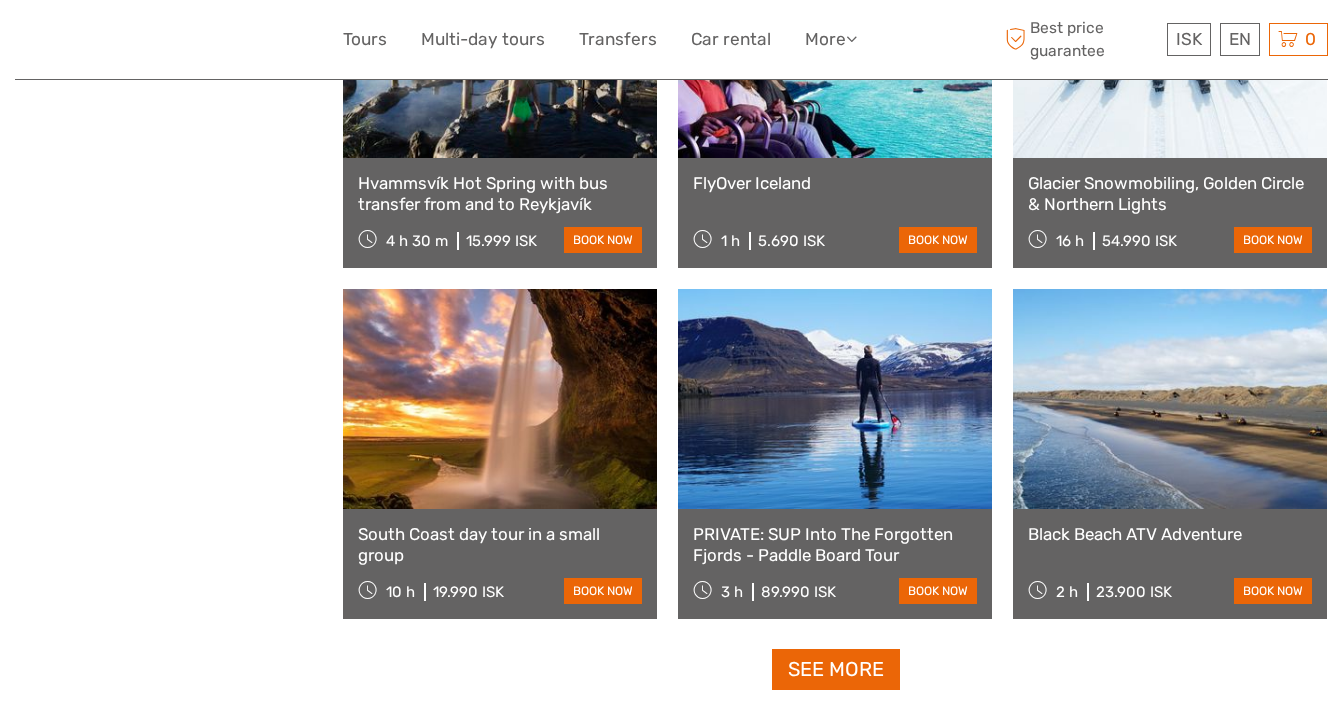 scroll, scrollTop: 4040, scrollLeft: 0, axis: vertical 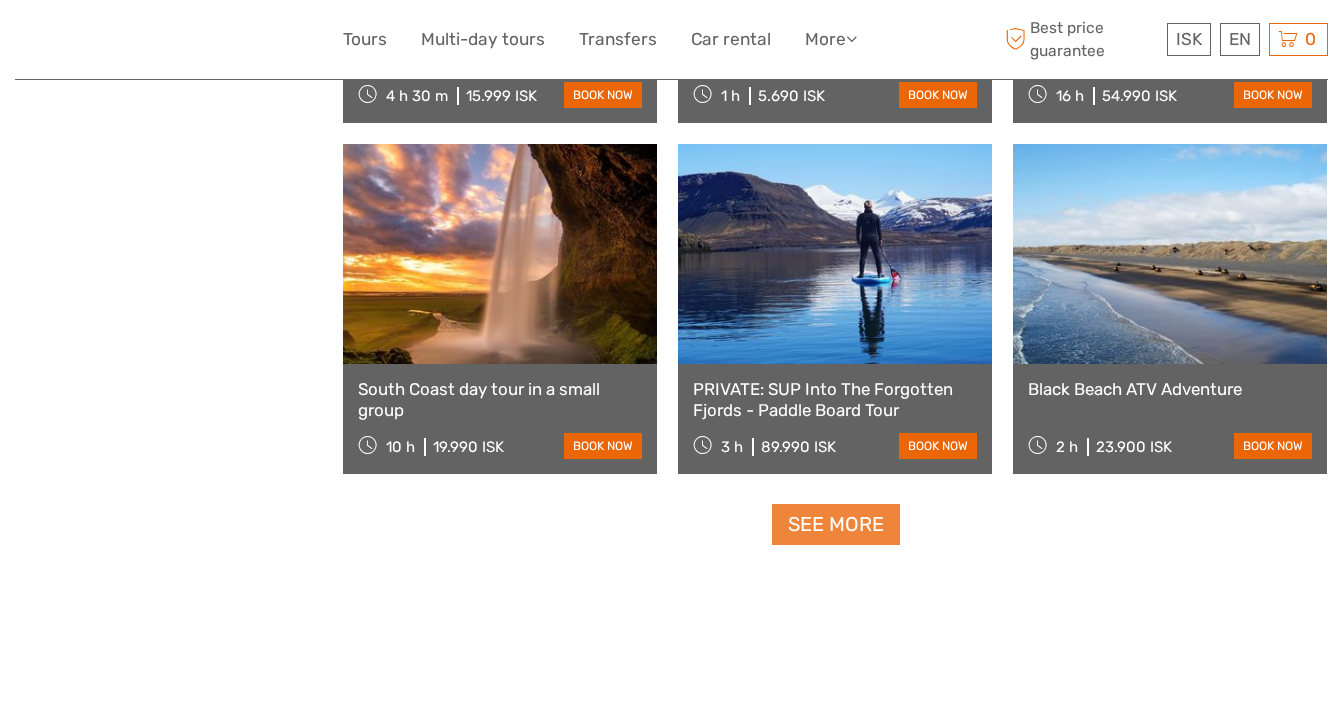 click on "See more" at bounding box center [836, 524] 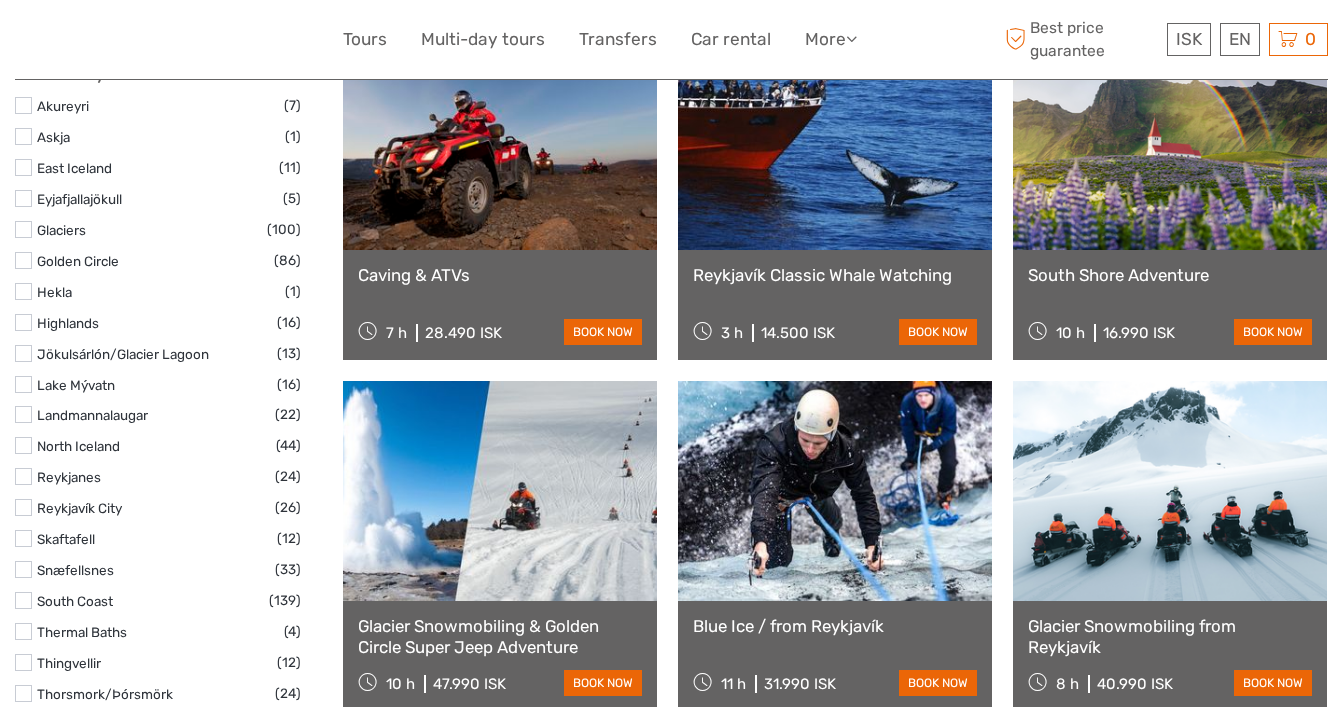 scroll, scrollTop: 0, scrollLeft: 0, axis: both 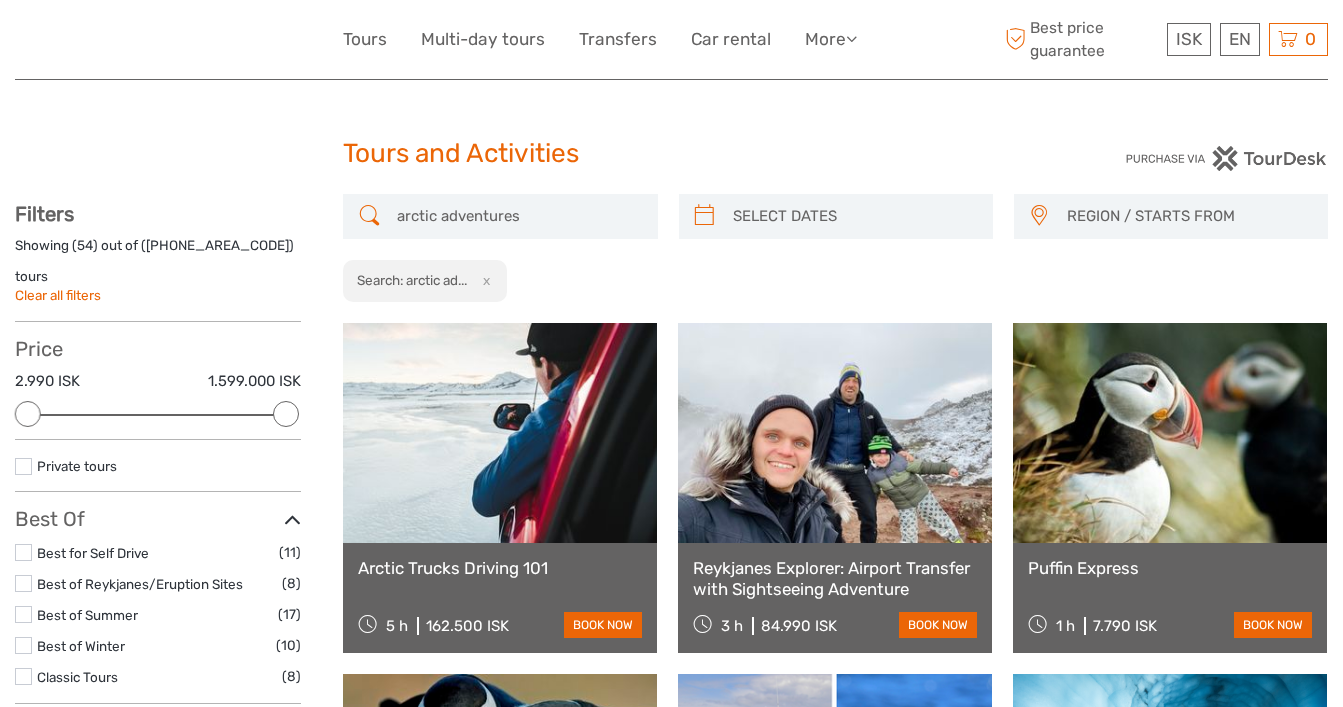 click on "arctic adventures" at bounding box center [518, 216] 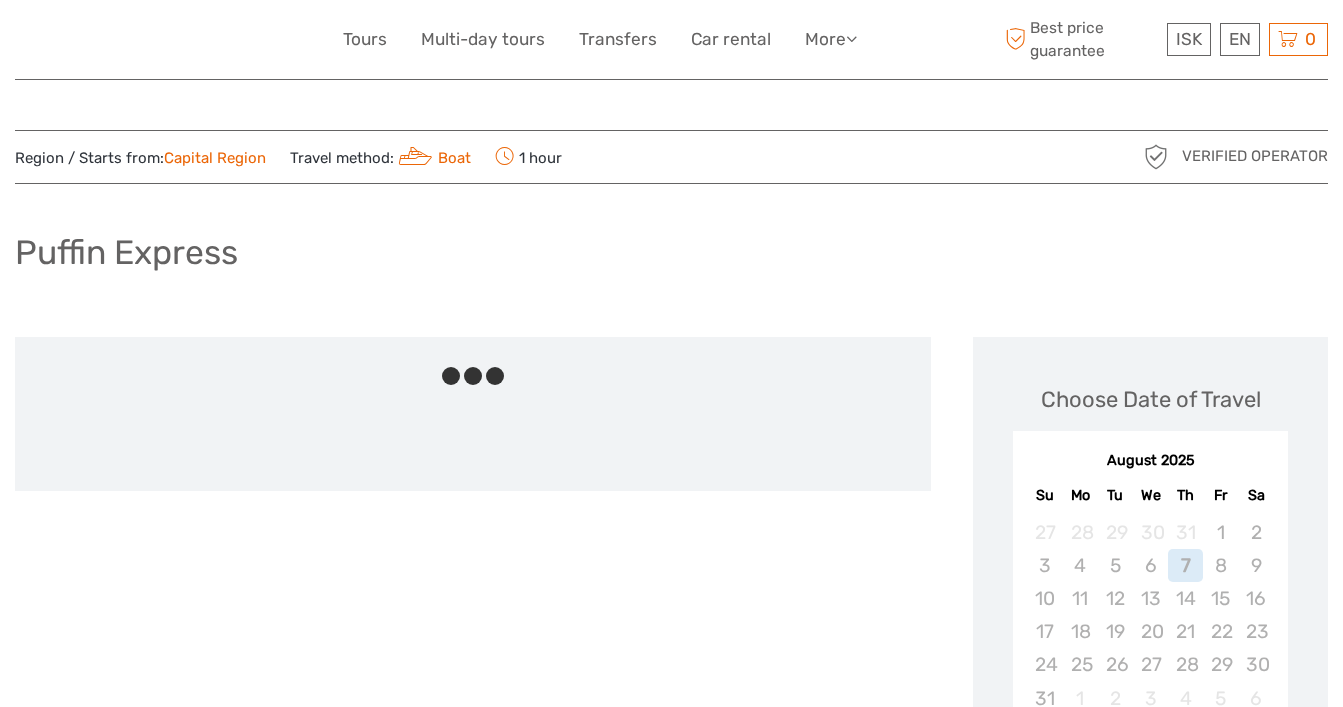 scroll, scrollTop: 0, scrollLeft: 0, axis: both 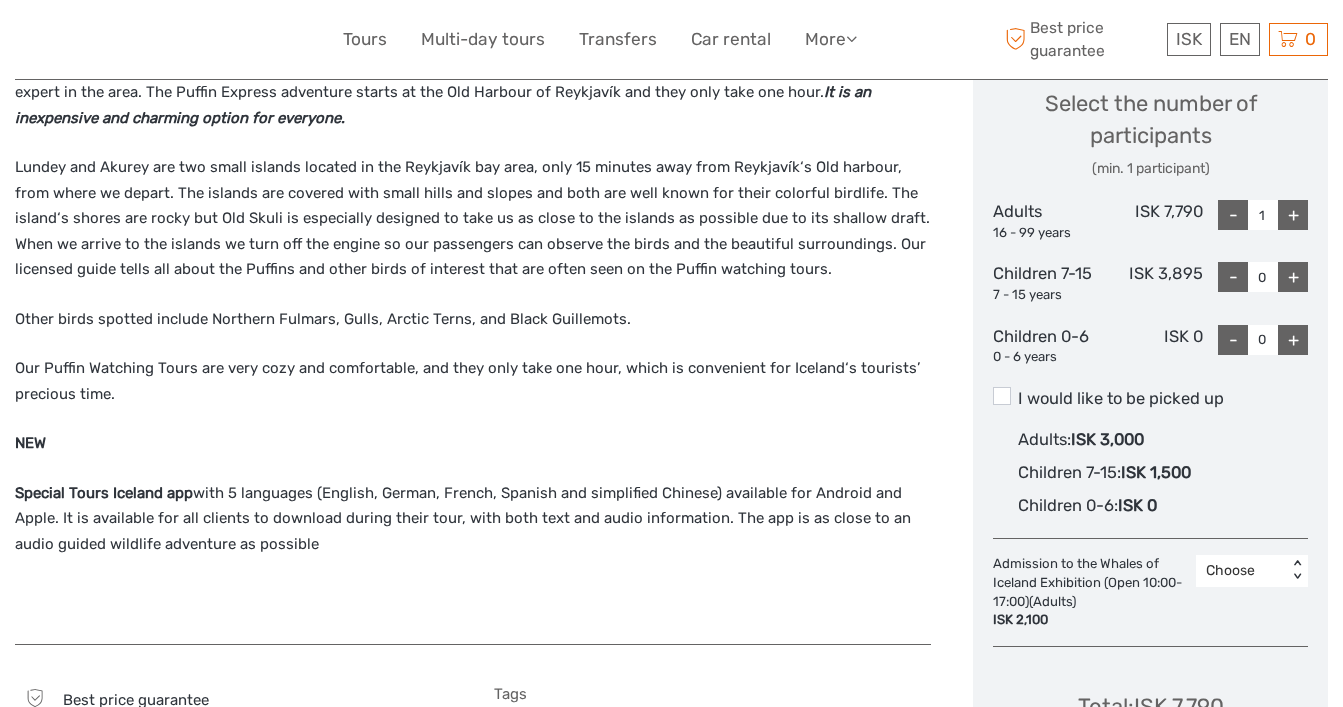 click on "Choose" at bounding box center (1241, 571) 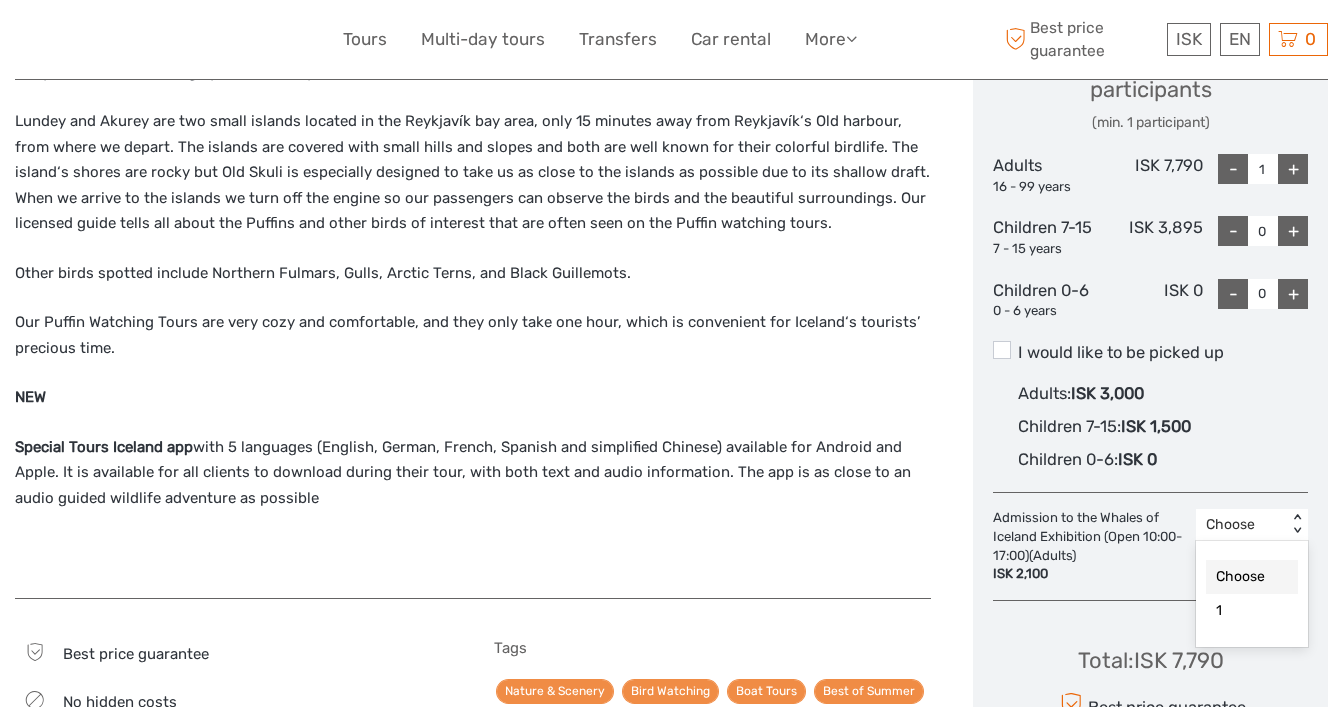 scroll, scrollTop: 1018, scrollLeft: 0, axis: vertical 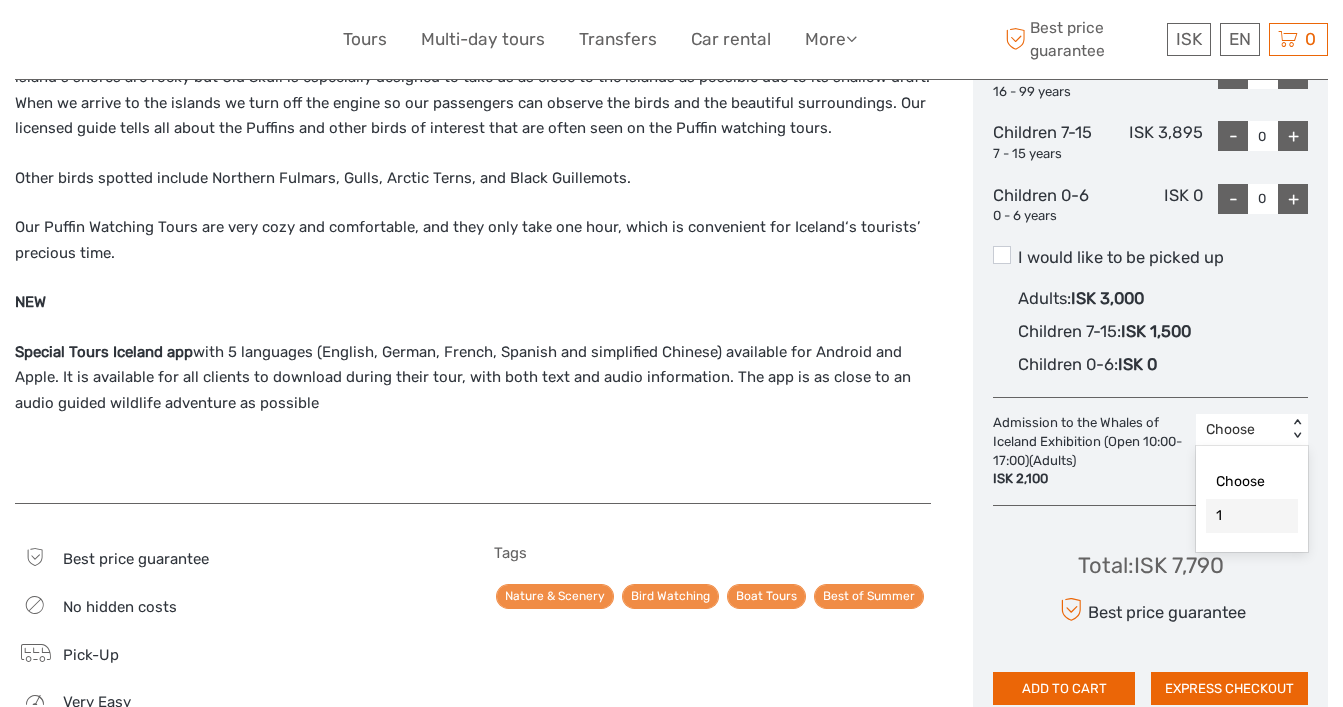 click on "ISK 2,100" at bounding box center [1089, 479] 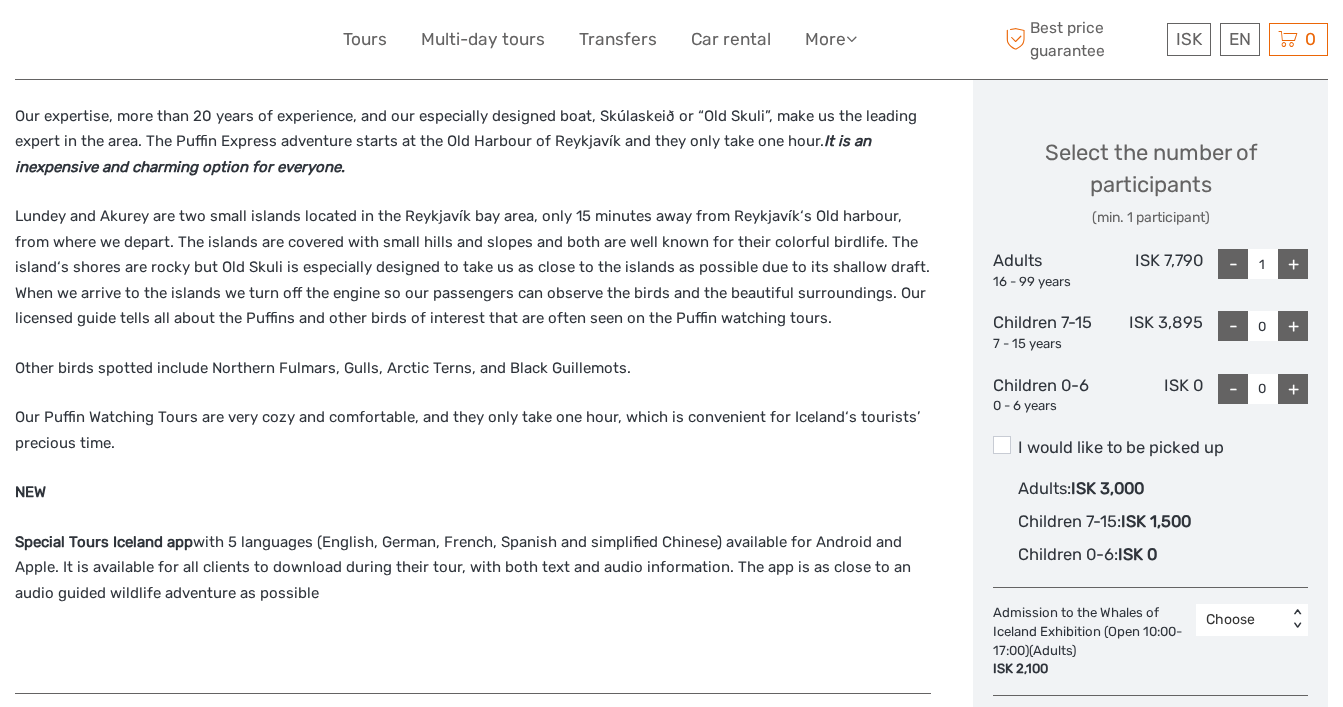 scroll, scrollTop: 821, scrollLeft: 0, axis: vertical 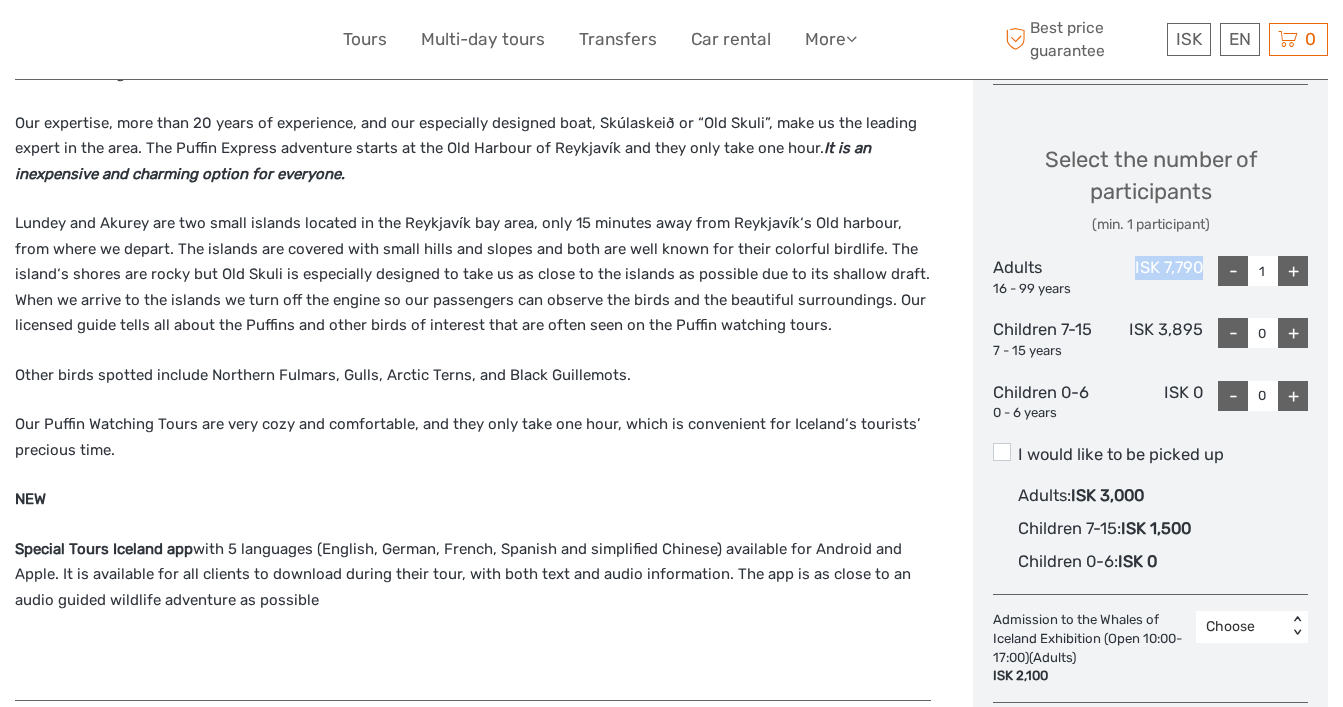 drag, startPoint x: 1206, startPoint y: 266, endPoint x: 1135, endPoint y: 260, distance: 71.25307 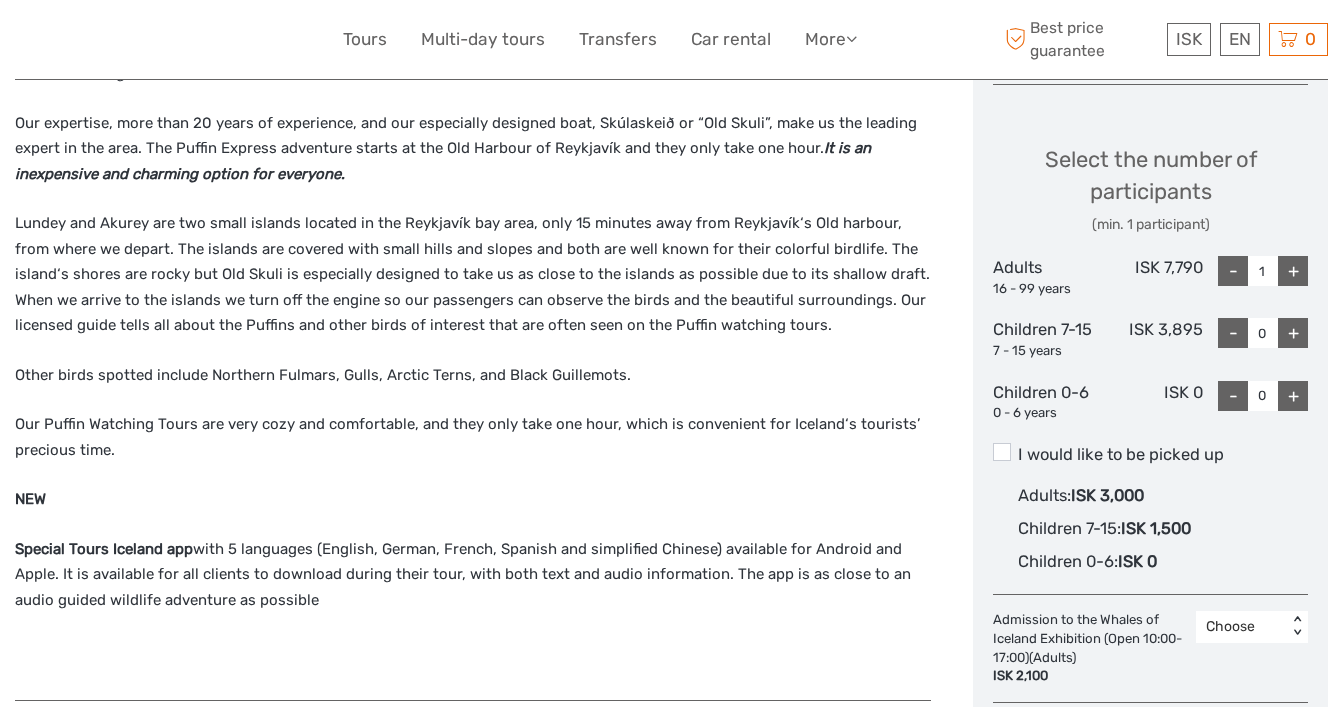 click on "Children 7-15 :  ISK 1,500" at bounding box center [1163, 528] 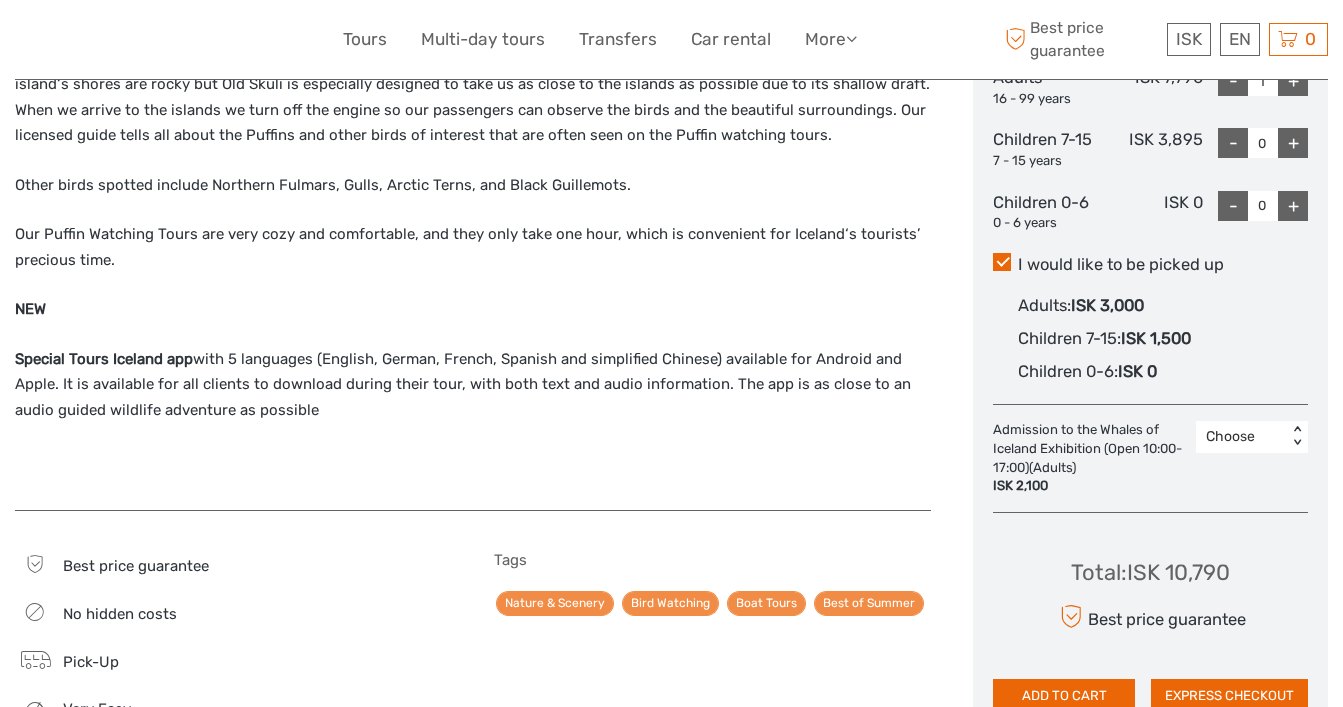 scroll, scrollTop: 926, scrollLeft: 0, axis: vertical 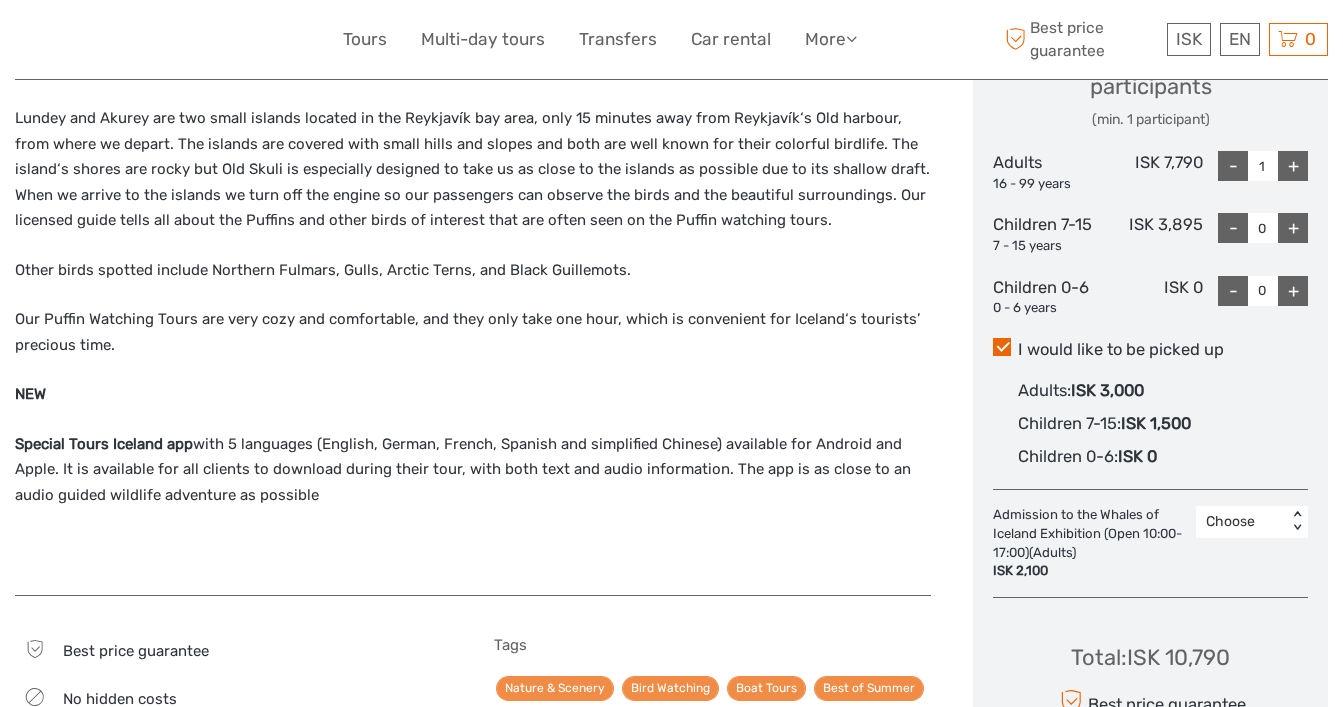 click on "+" at bounding box center (1293, 291) 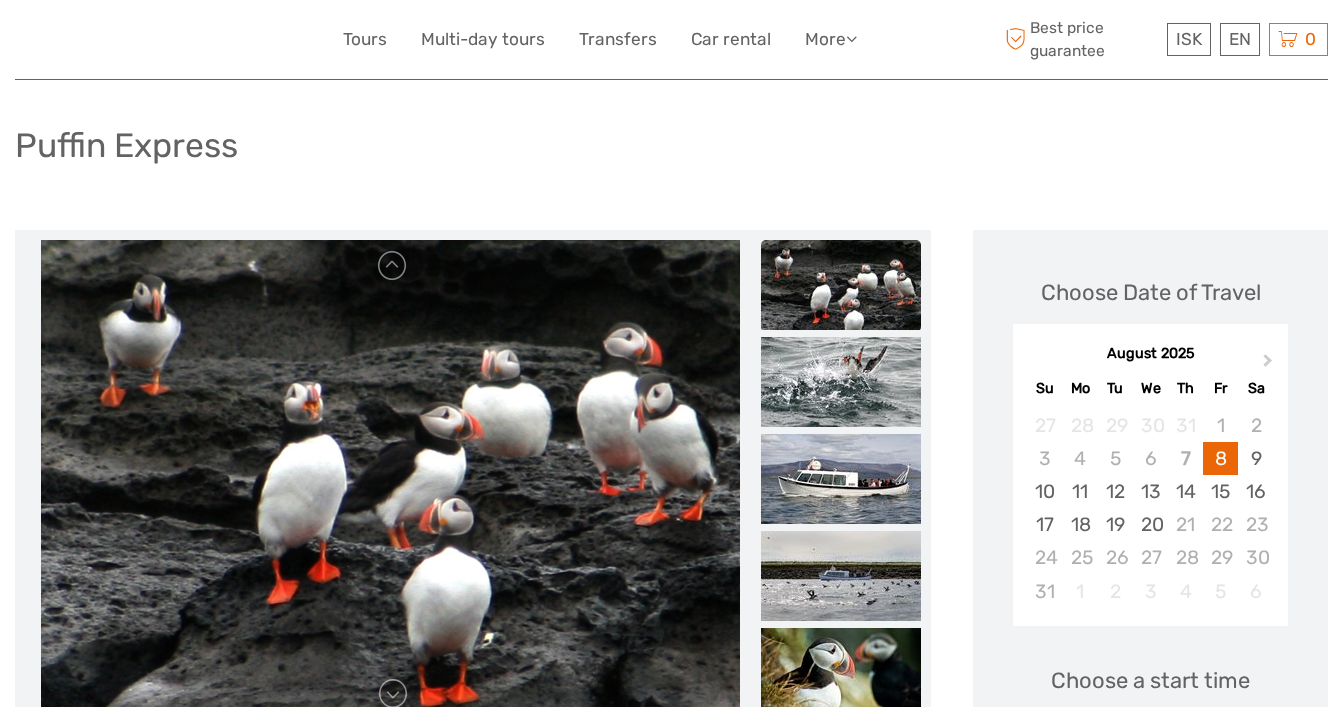 scroll, scrollTop: 377, scrollLeft: 0, axis: vertical 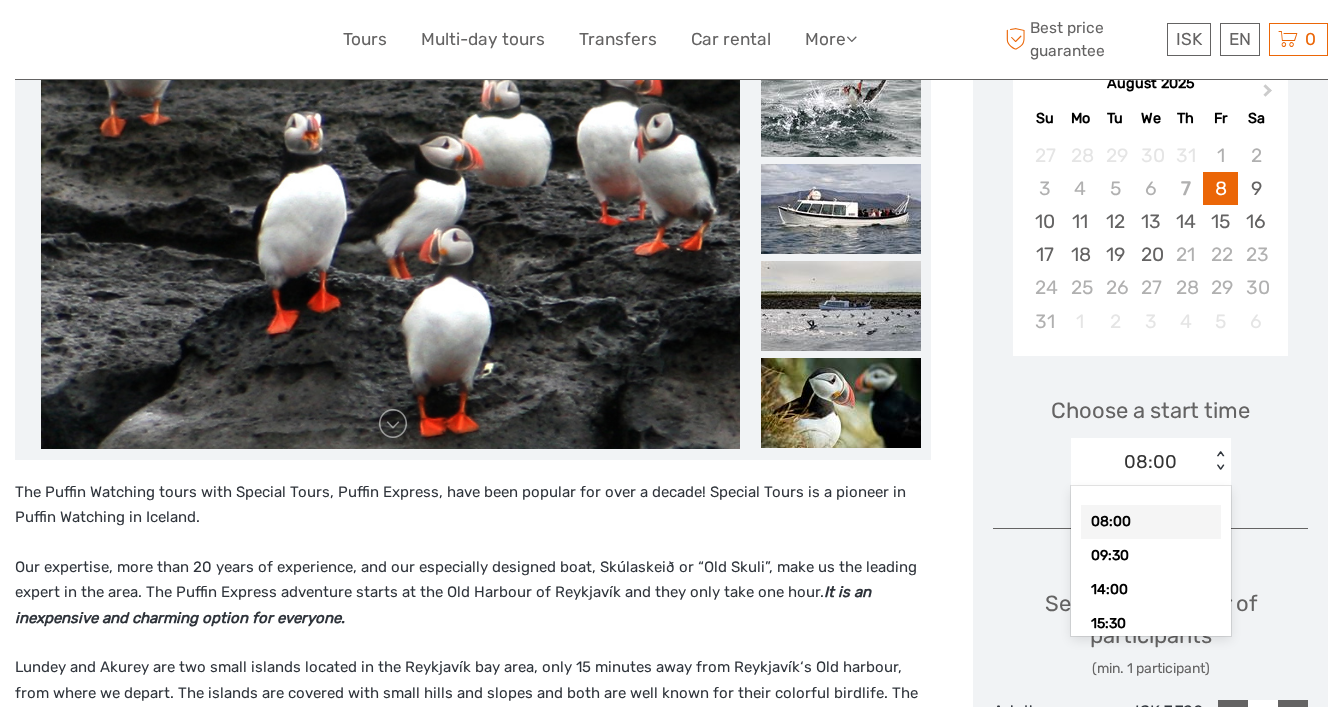 click on "08:00" at bounding box center (1140, 462) 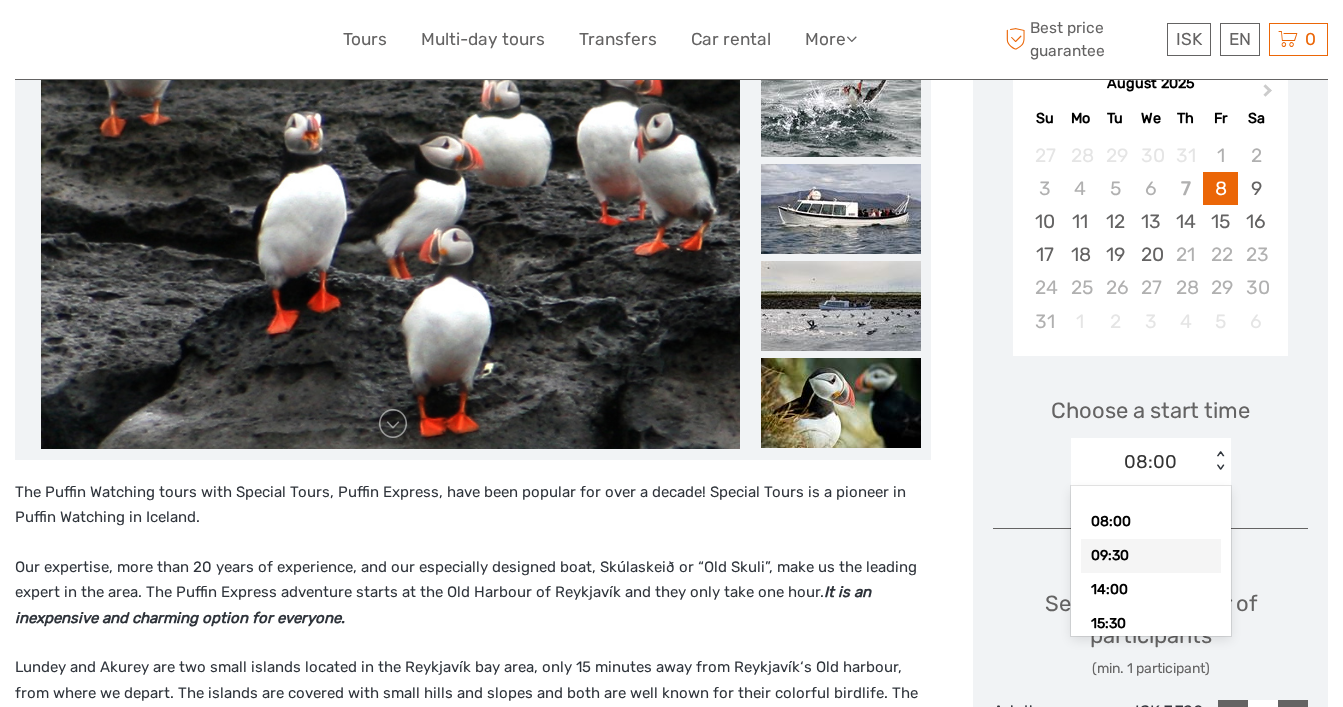 click on "09:30" at bounding box center (1151, 556) 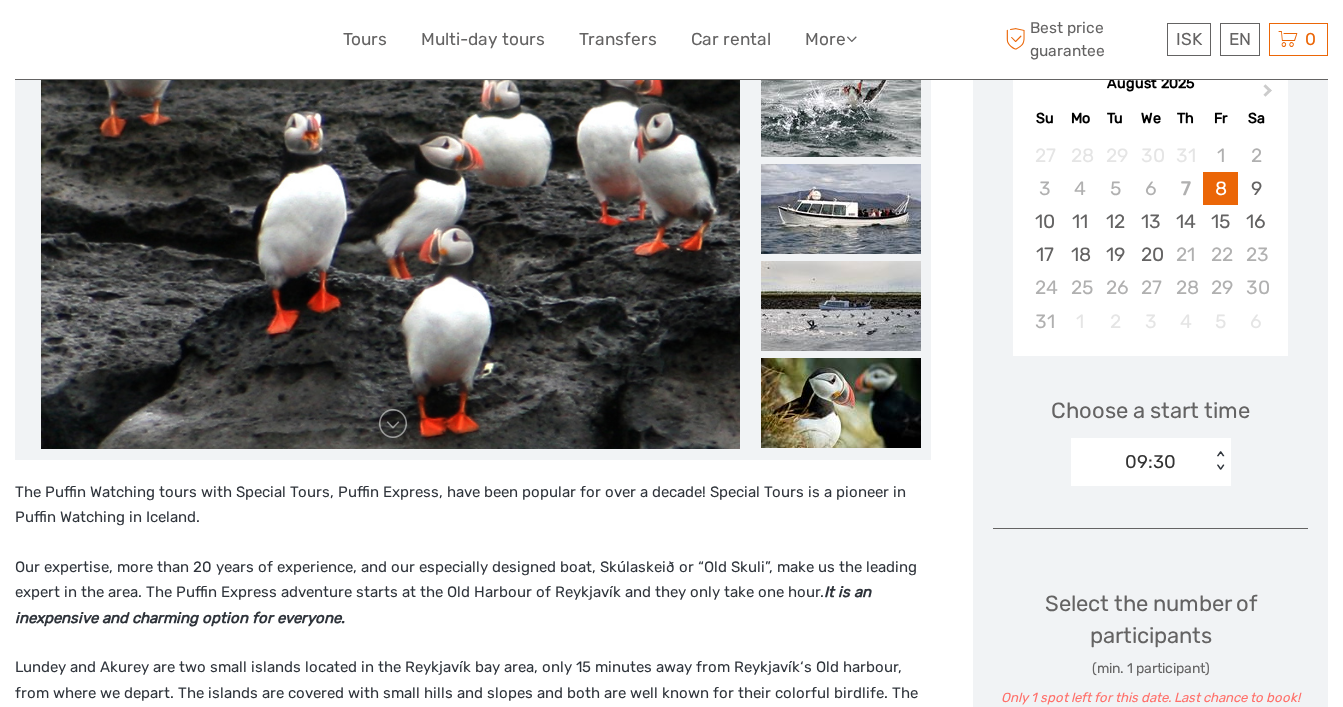 scroll, scrollTop: 530, scrollLeft: 0, axis: vertical 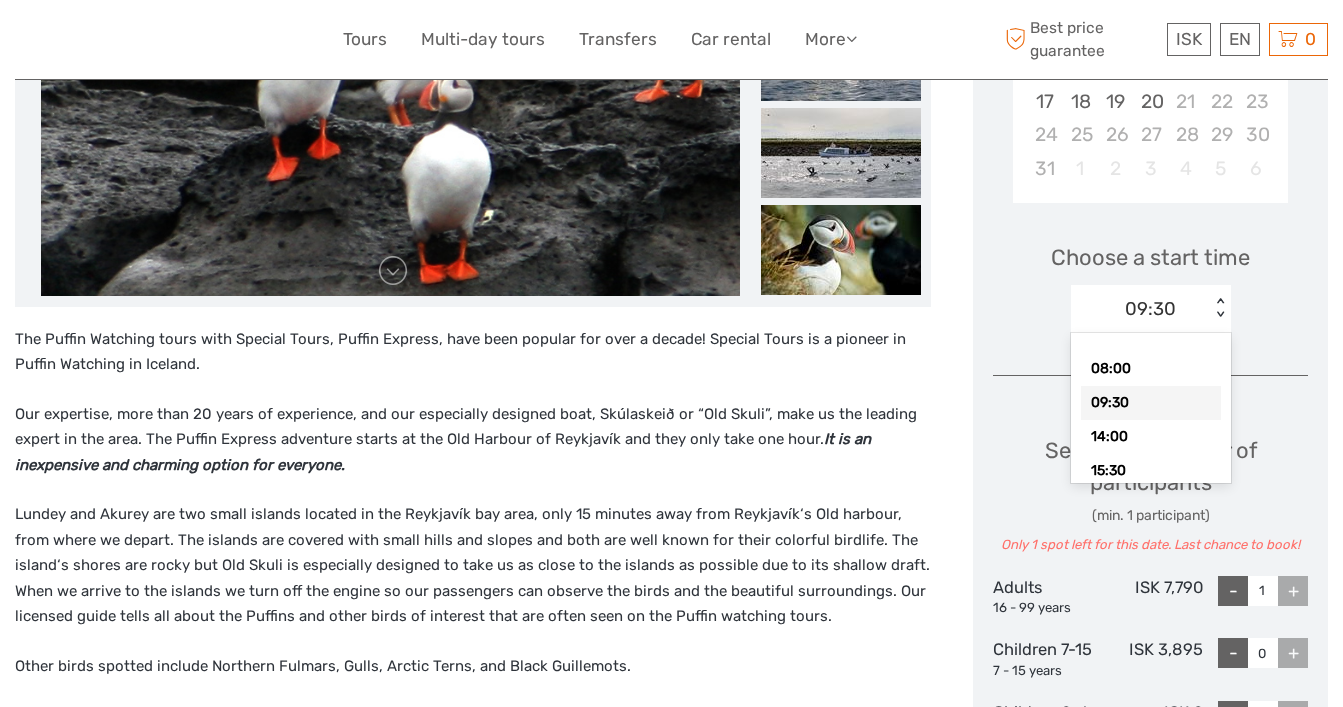 click on "09:30" at bounding box center [1150, 309] 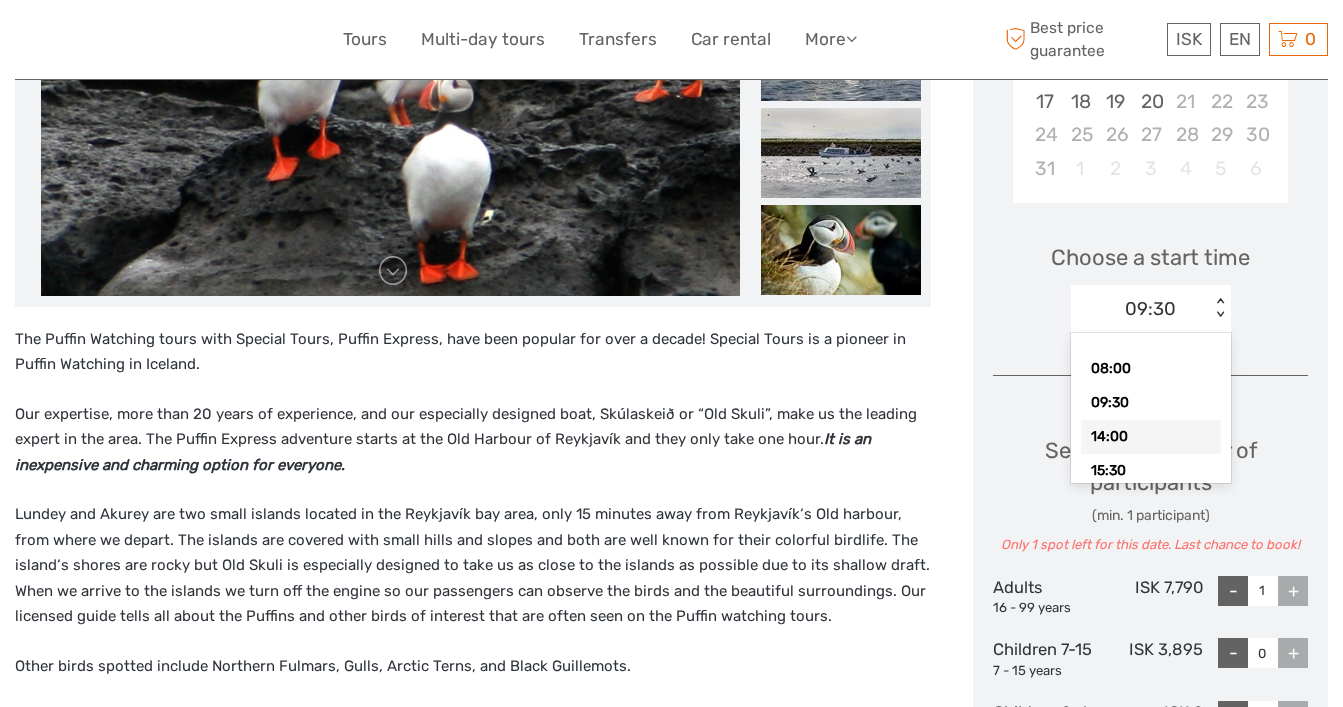click on "14:00" at bounding box center (1151, 437) 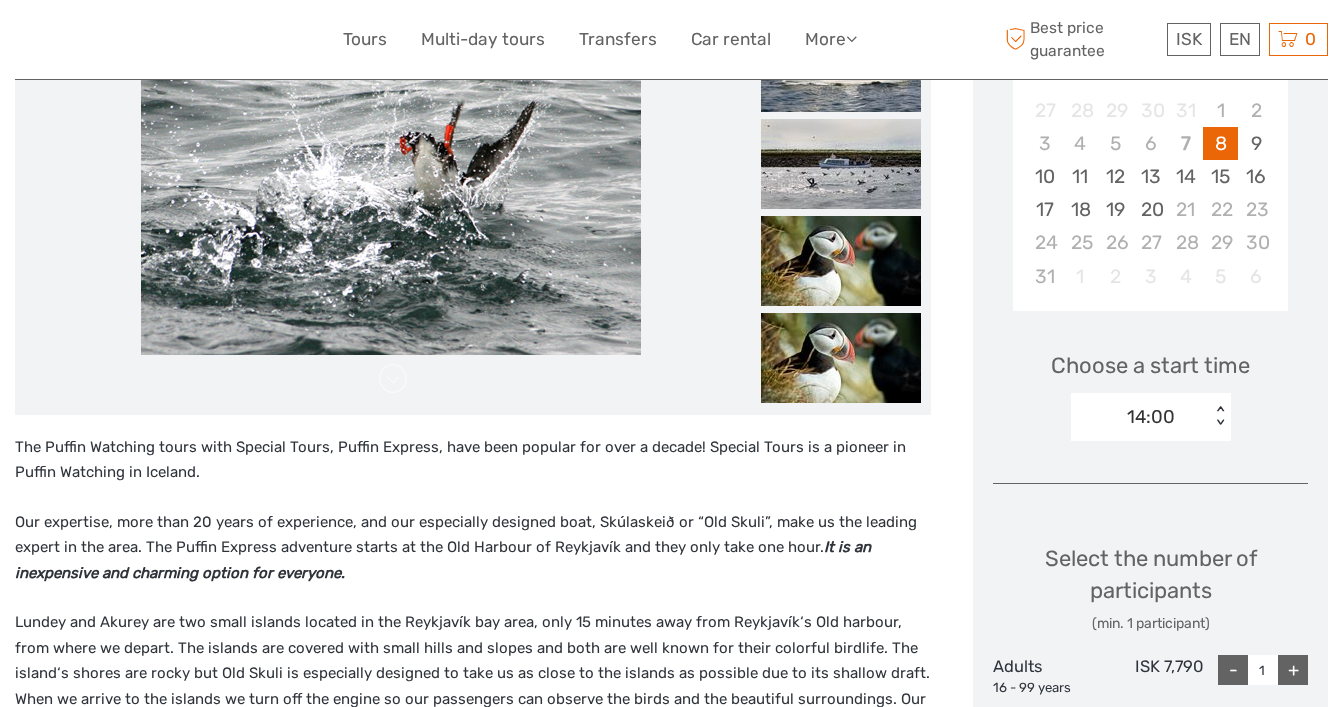 scroll, scrollTop: 405, scrollLeft: 0, axis: vertical 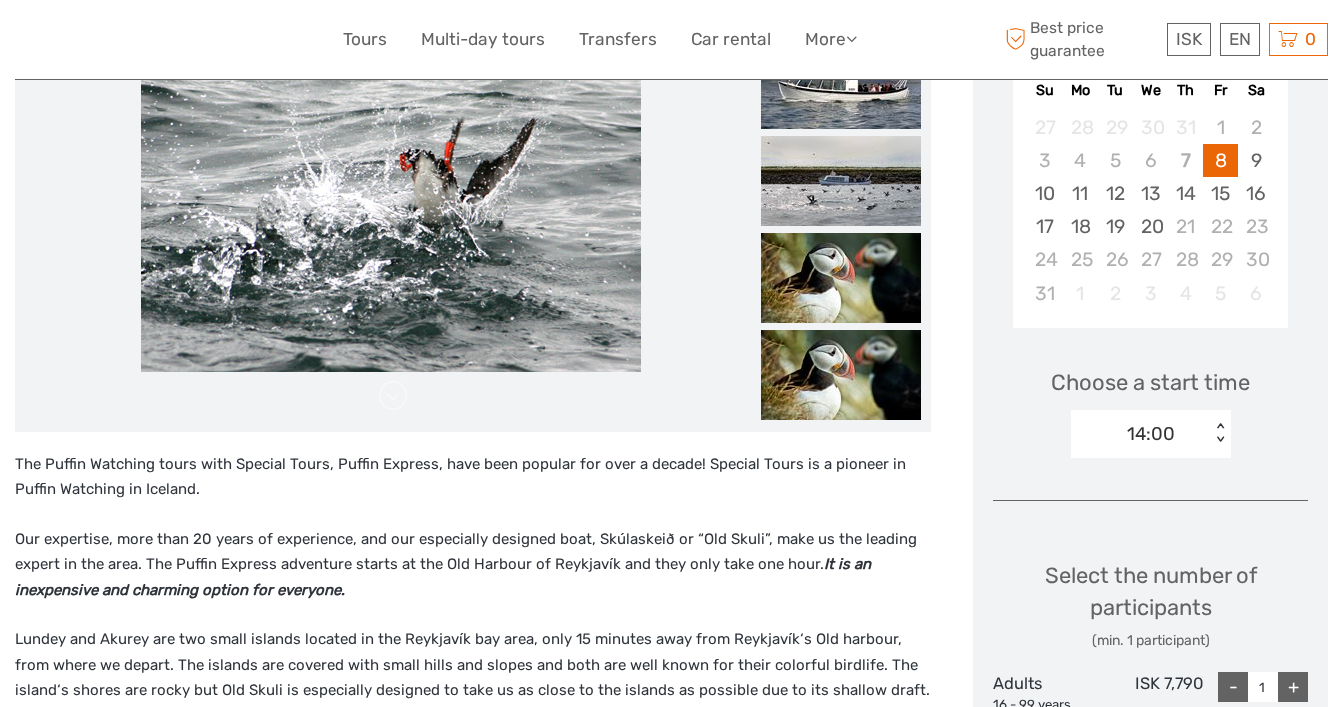 click on "14:00" at bounding box center [1140, 434] 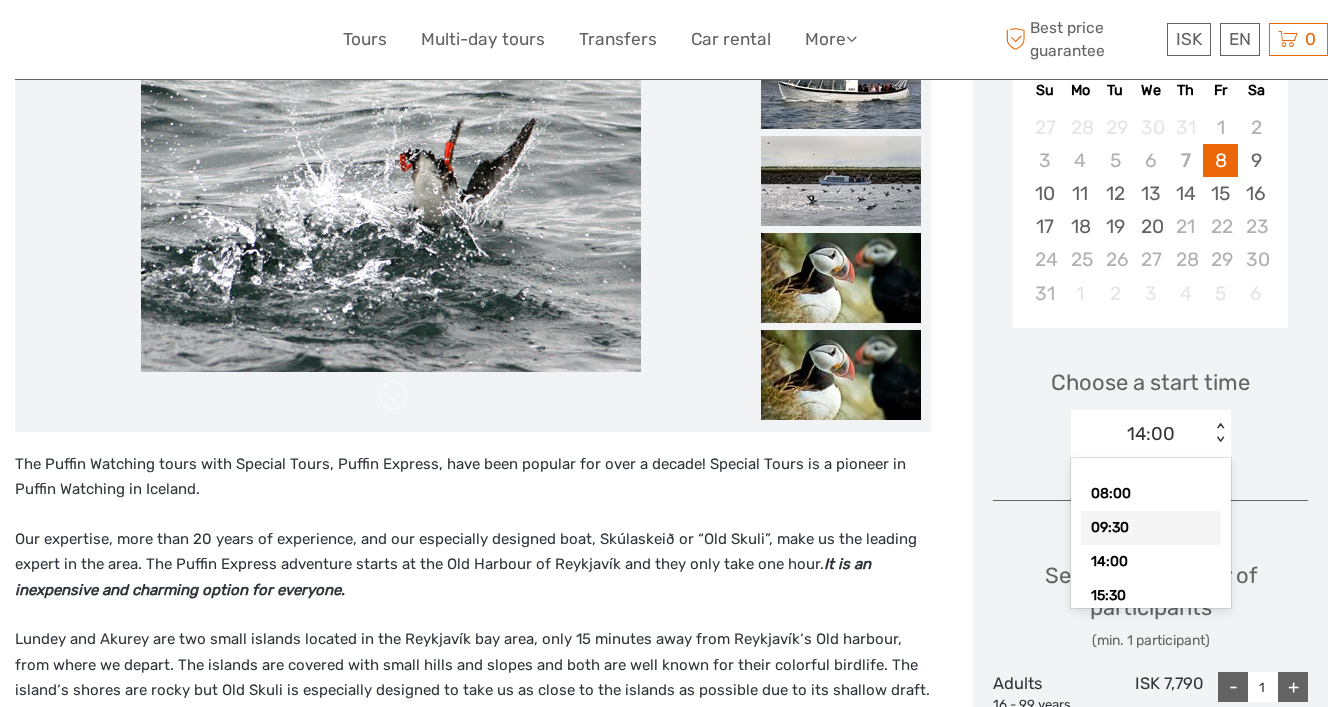 click on "09:30" at bounding box center (1151, 528) 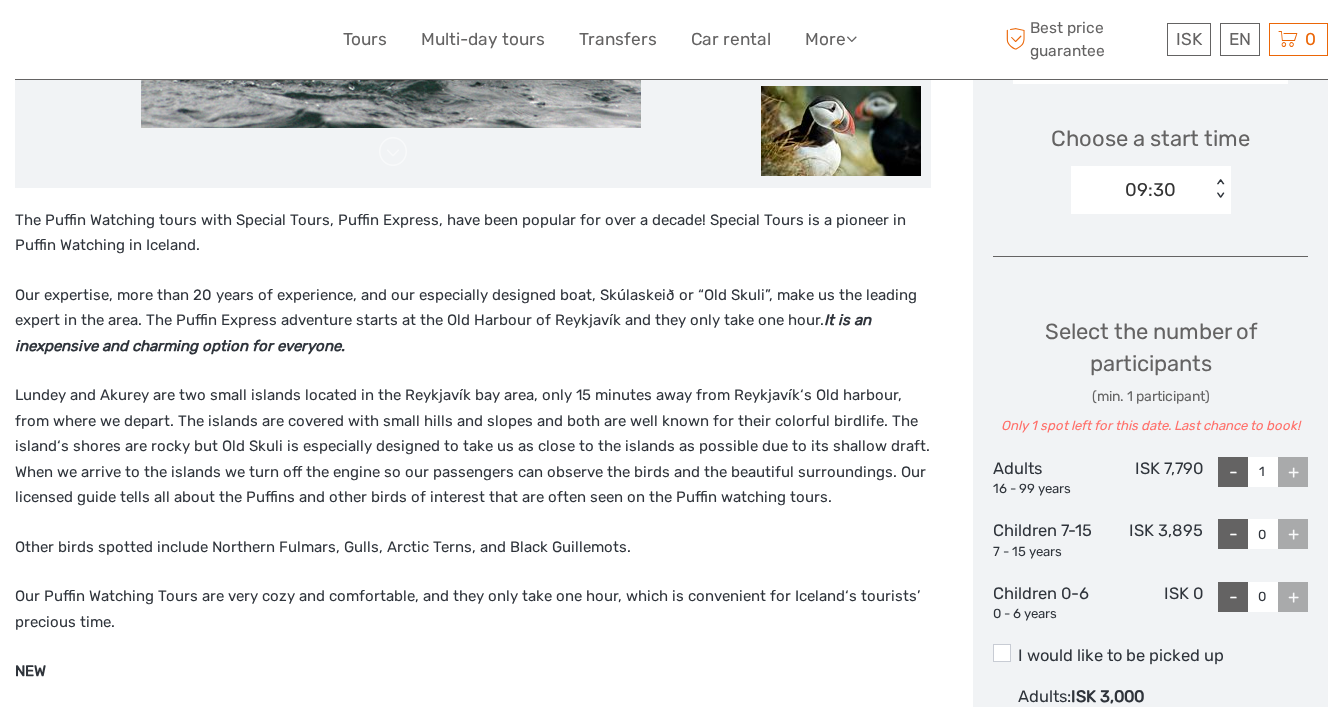 scroll, scrollTop: 875, scrollLeft: 0, axis: vertical 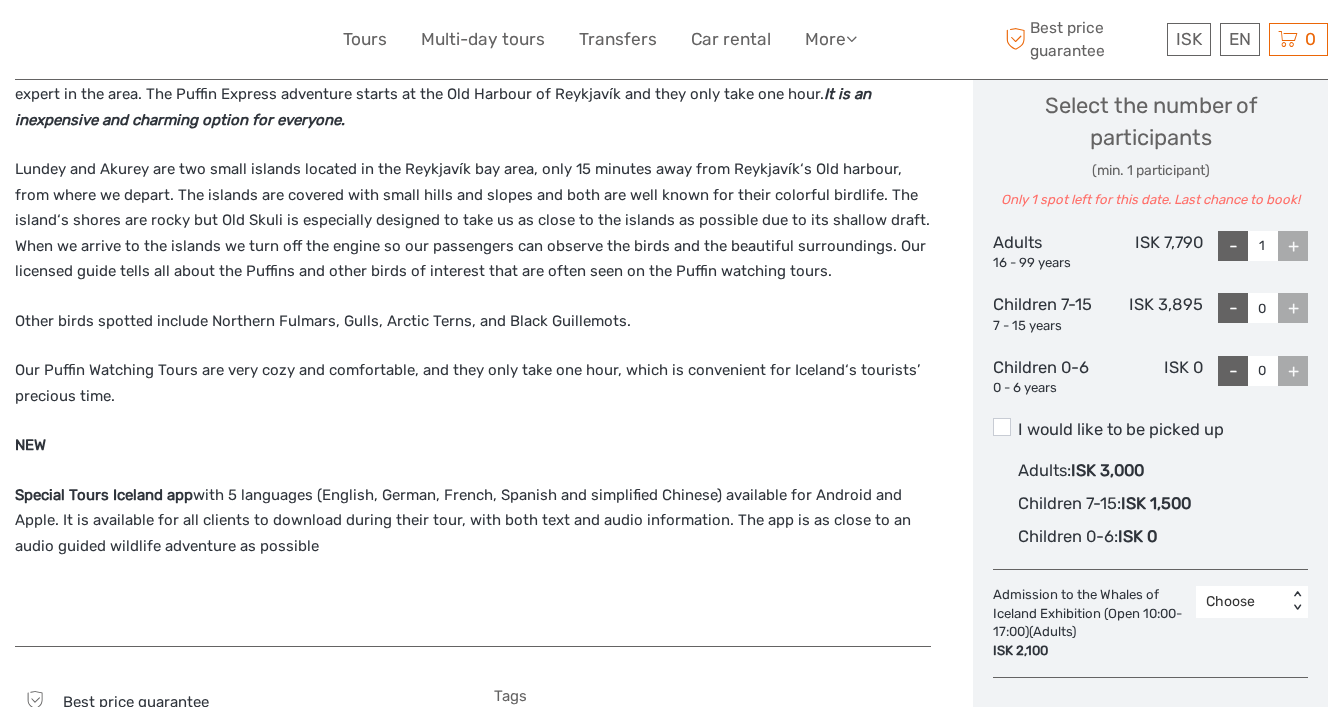 click on "+" at bounding box center [1293, 371] 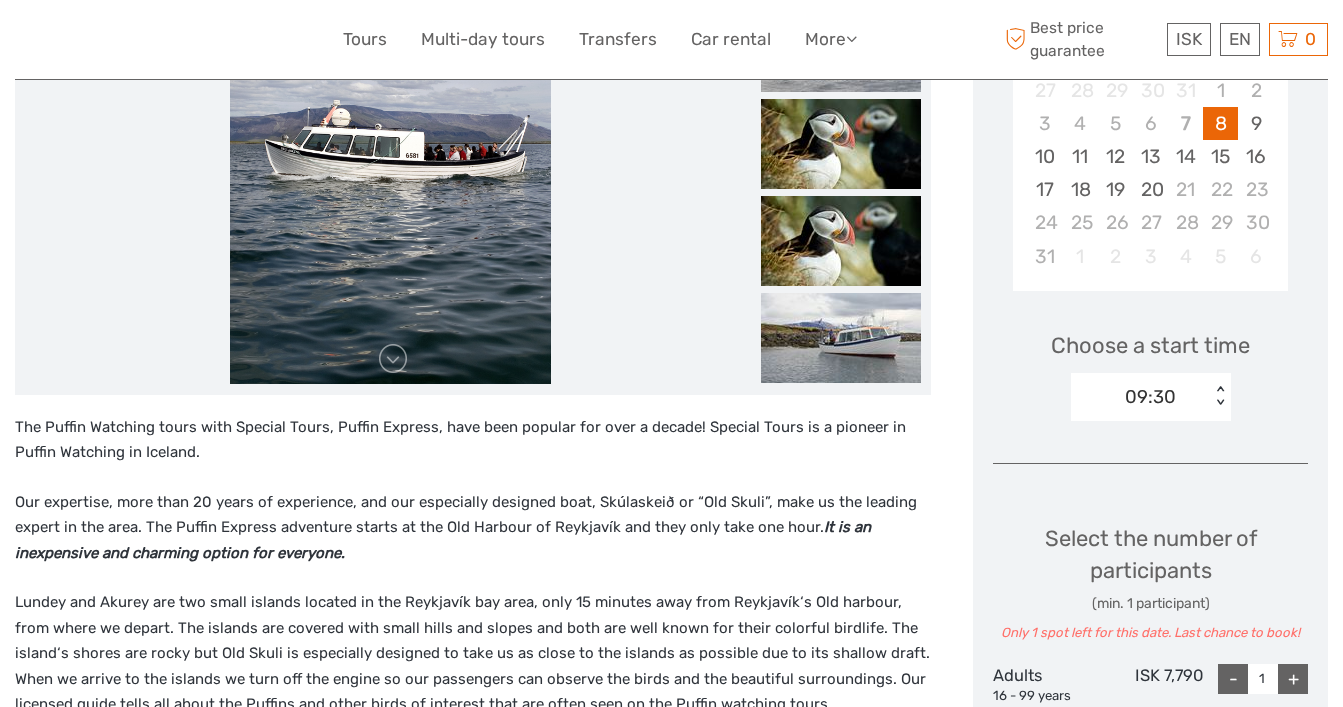 scroll, scrollTop: 419, scrollLeft: 0, axis: vertical 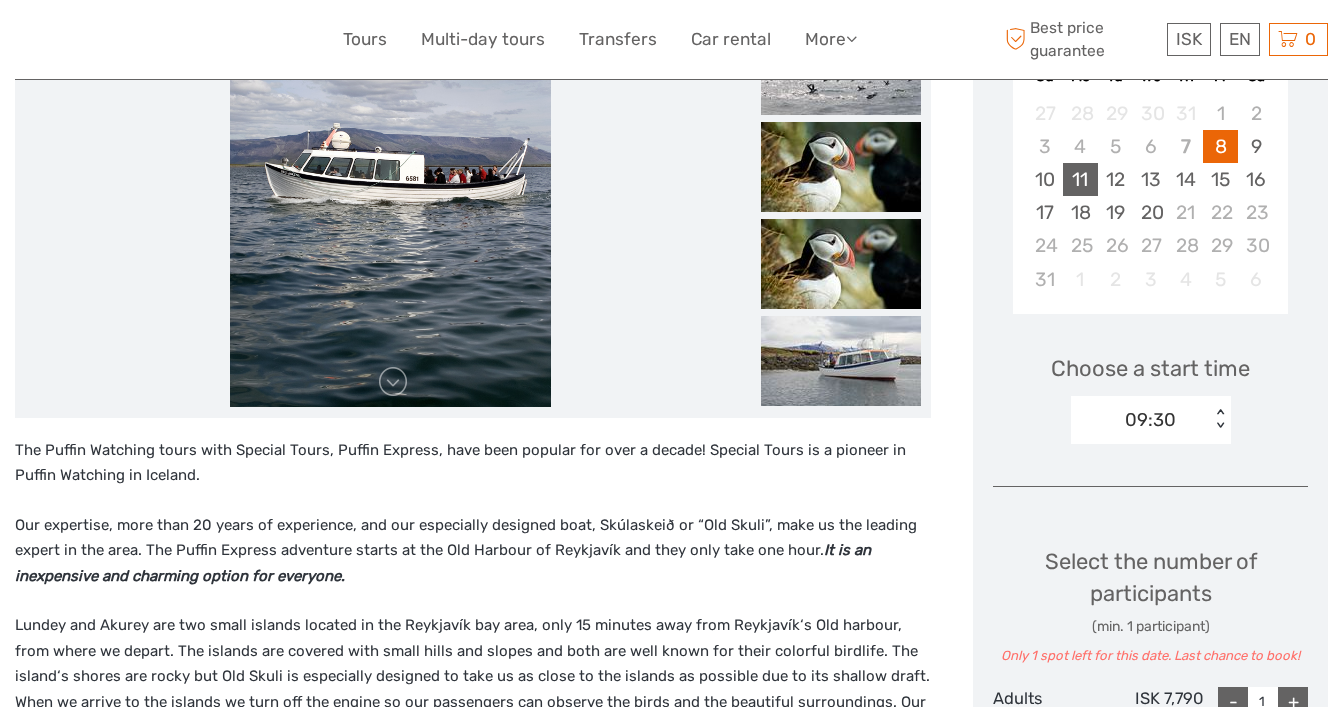 click on "11" at bounding box center (1080, 179) 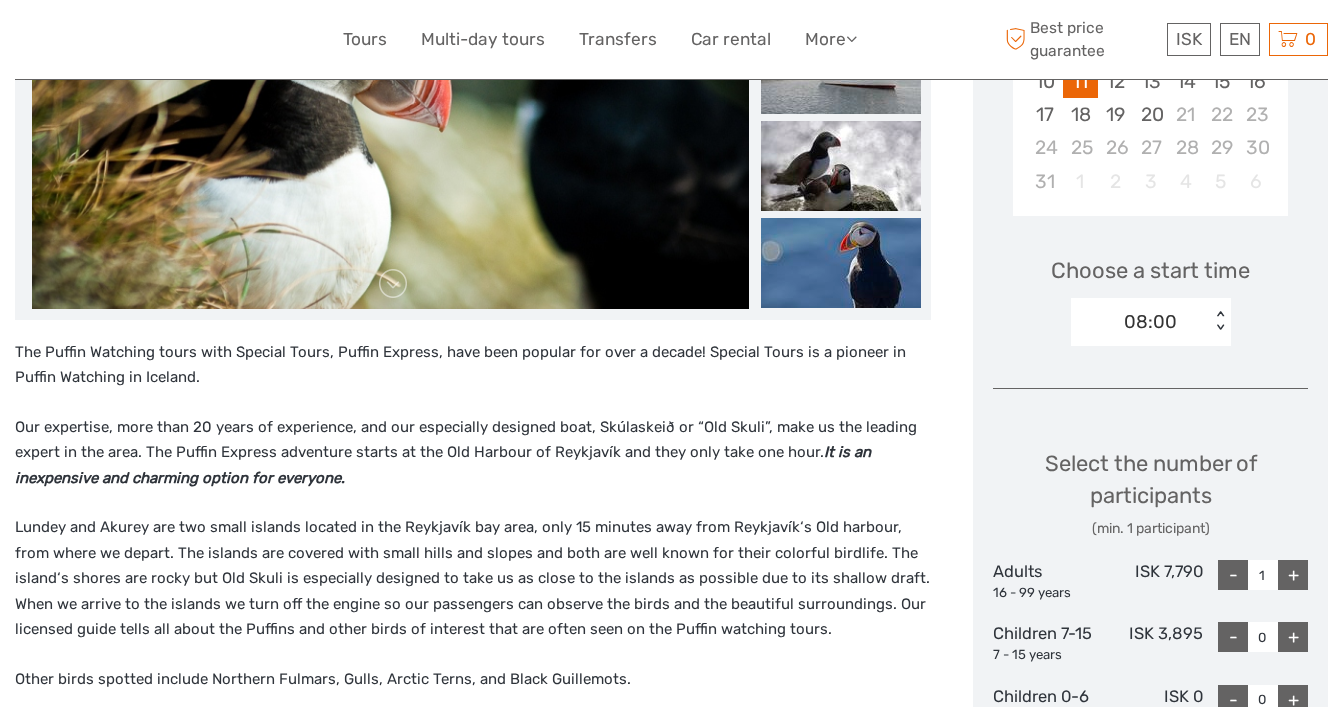 scroll, scrollTop: 717, scrollLeft: 0, axis: vertical 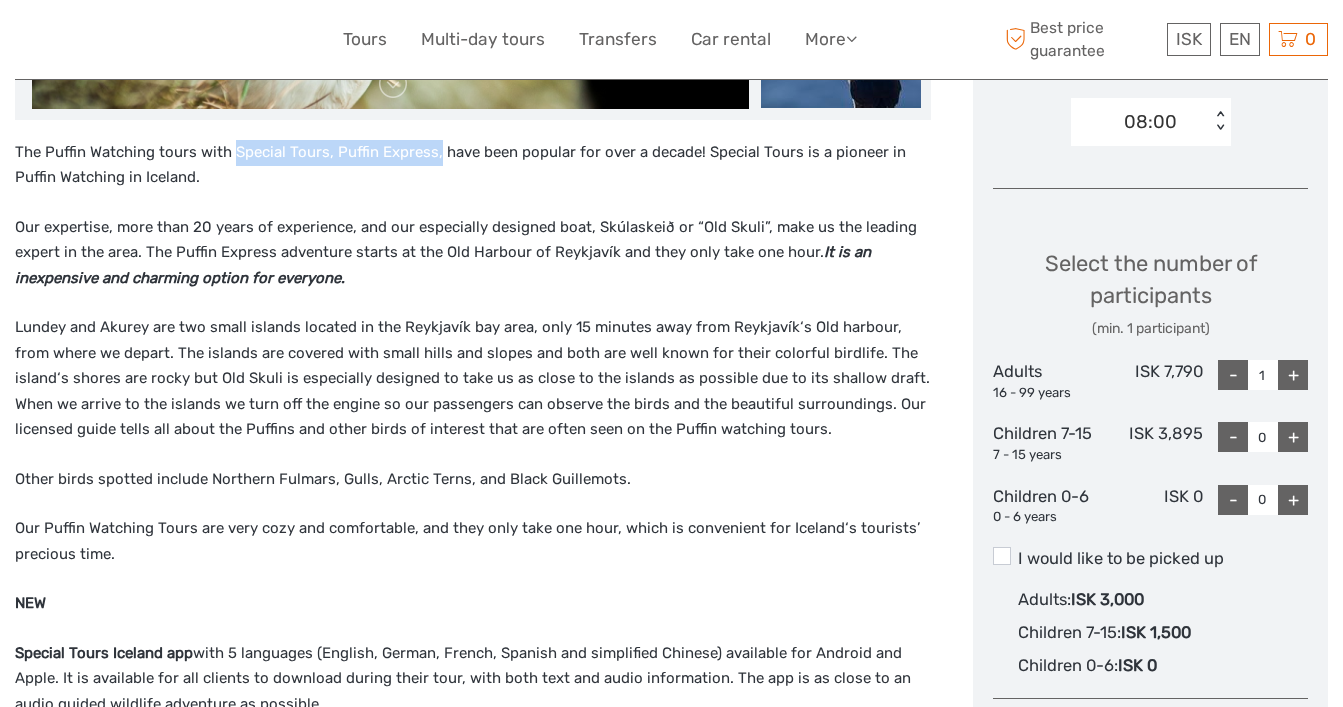 drag, startPoint x: 432, startPoint y: 149, endPoint x: 232, endPoint y: 149, distance: 200 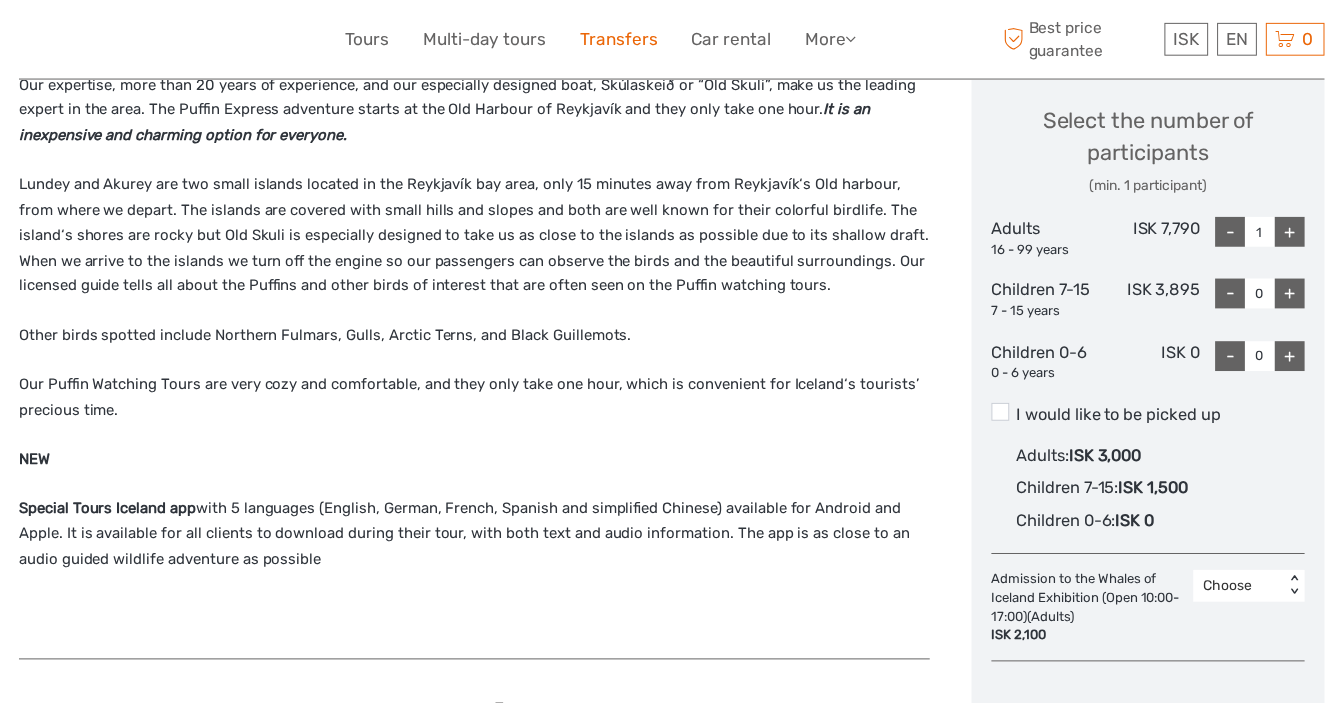 scroll, scrollTop: 859, scrollLeft: 0, axis: vertical 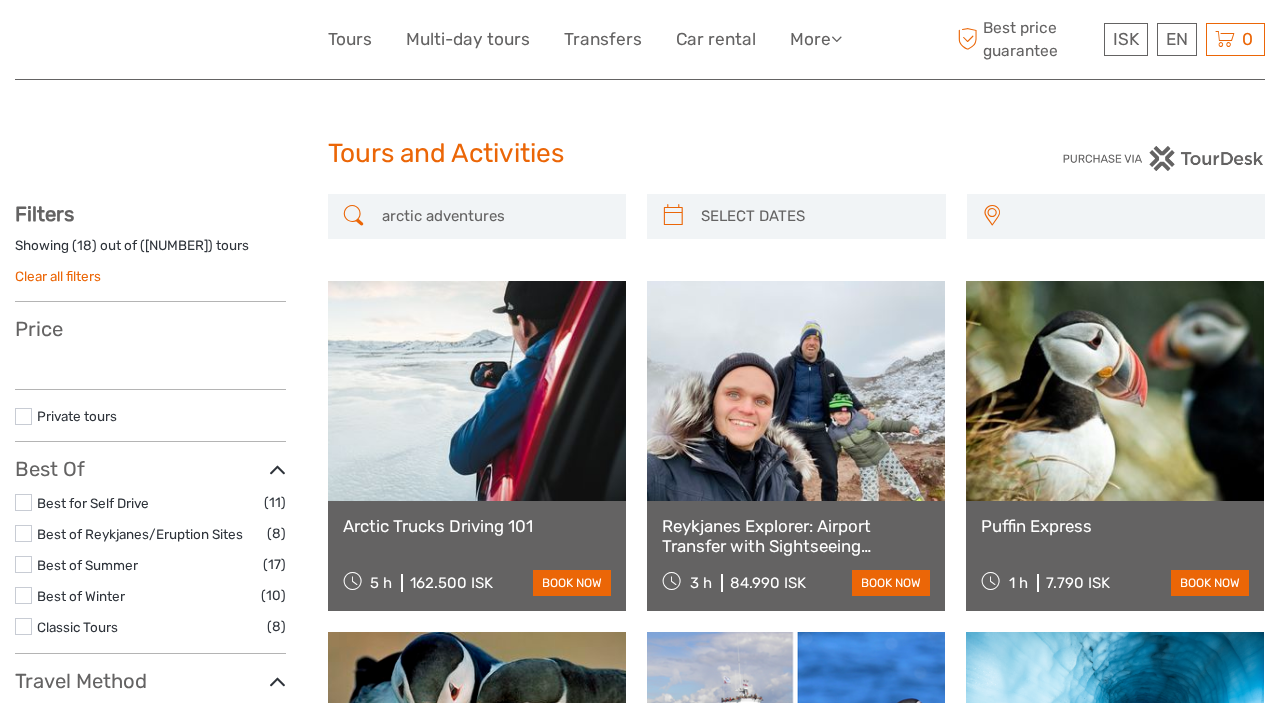 select 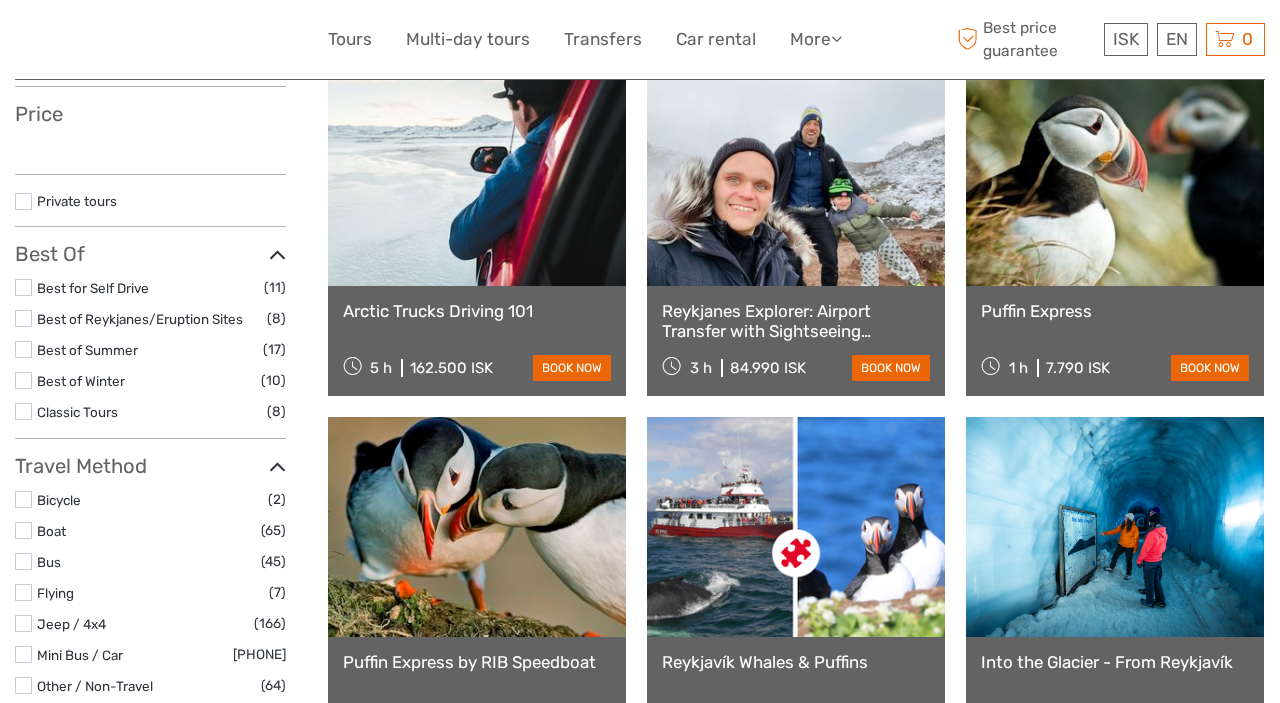 select 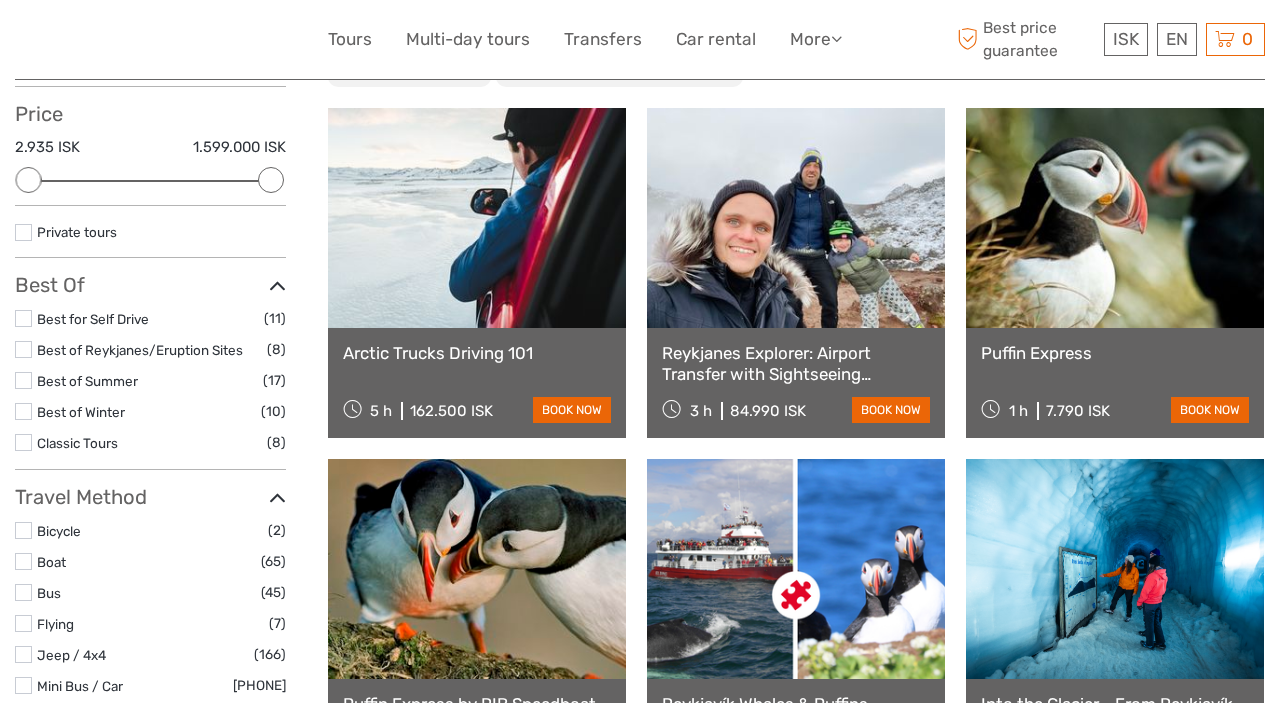 scroll, scrollTop: 319, scrollLeft: 0, axis: vertical 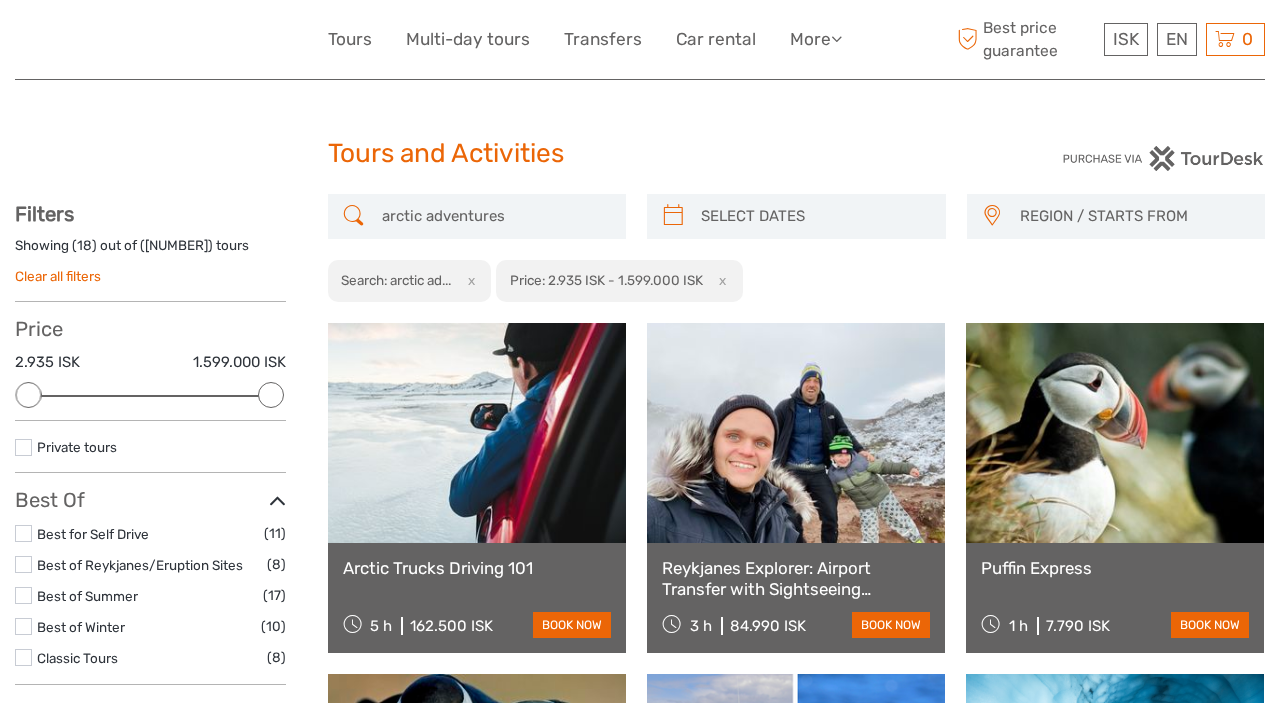 drag, startPoint x: 578, startPoint y: 217, endPoint x: 254, endPoint y: 215, distance: 324.00616 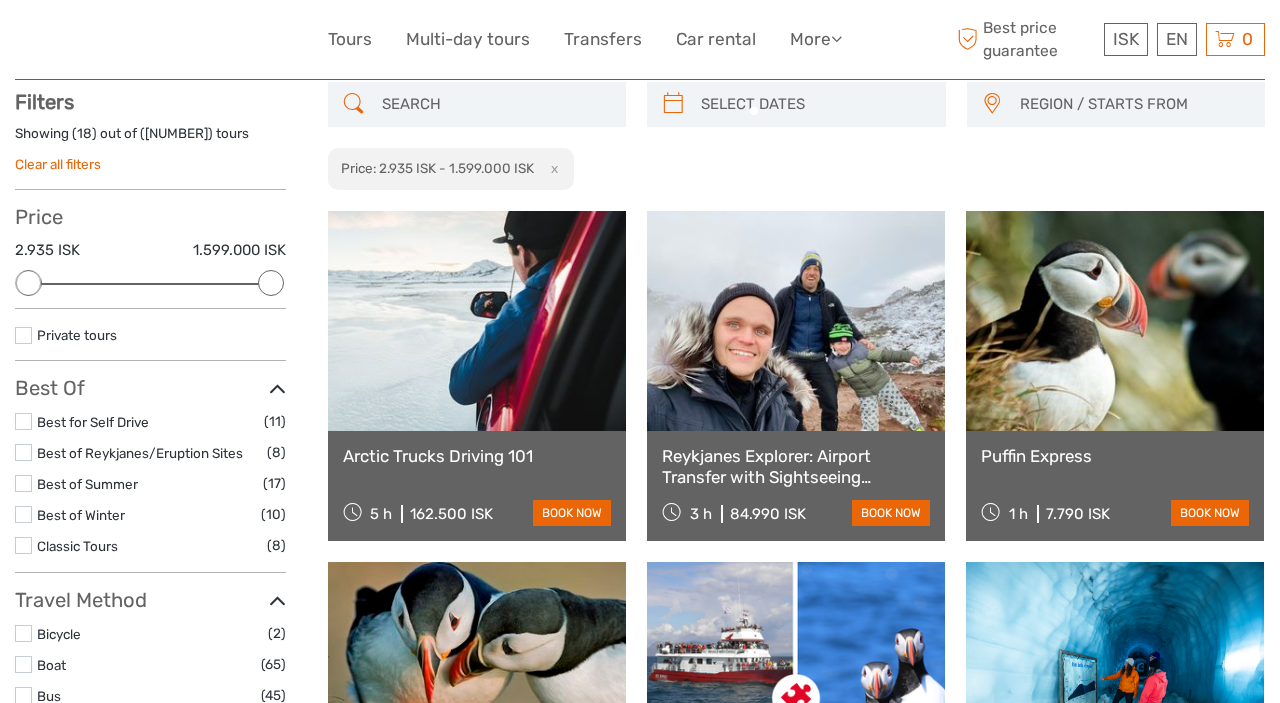 scroll, scrollTop: 113, scrollLeft: 0, axis: vertical 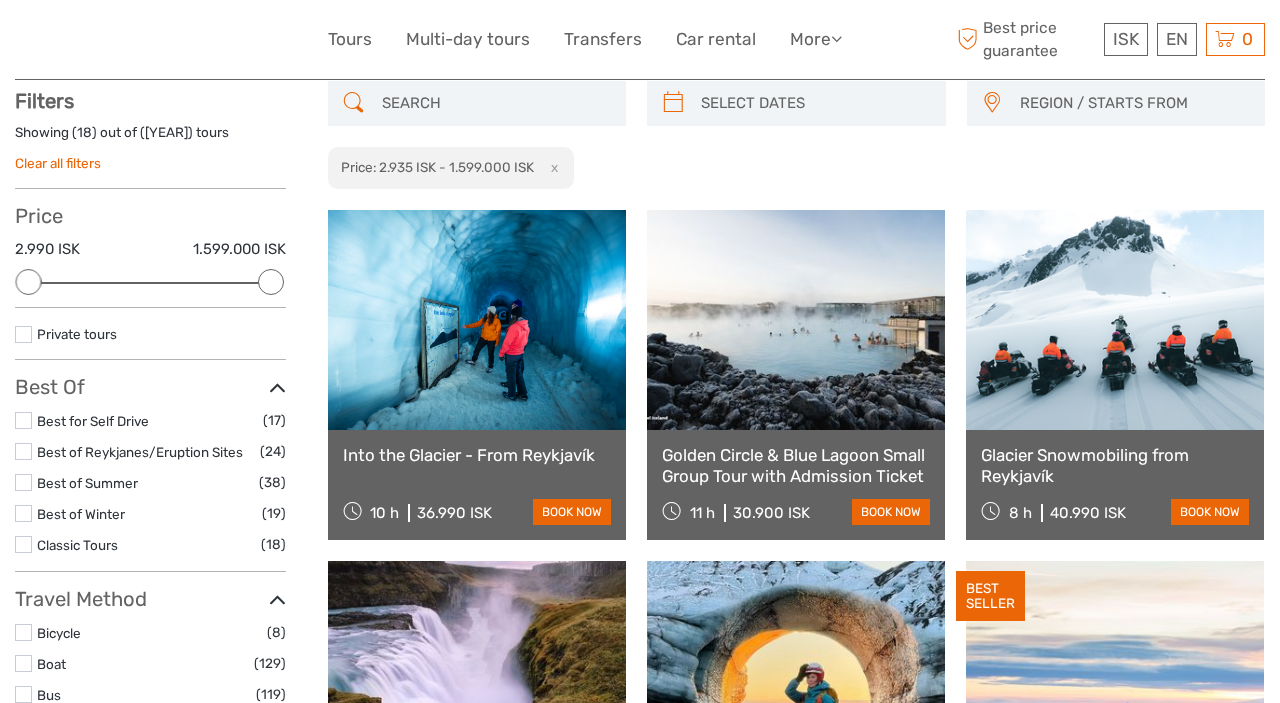 type 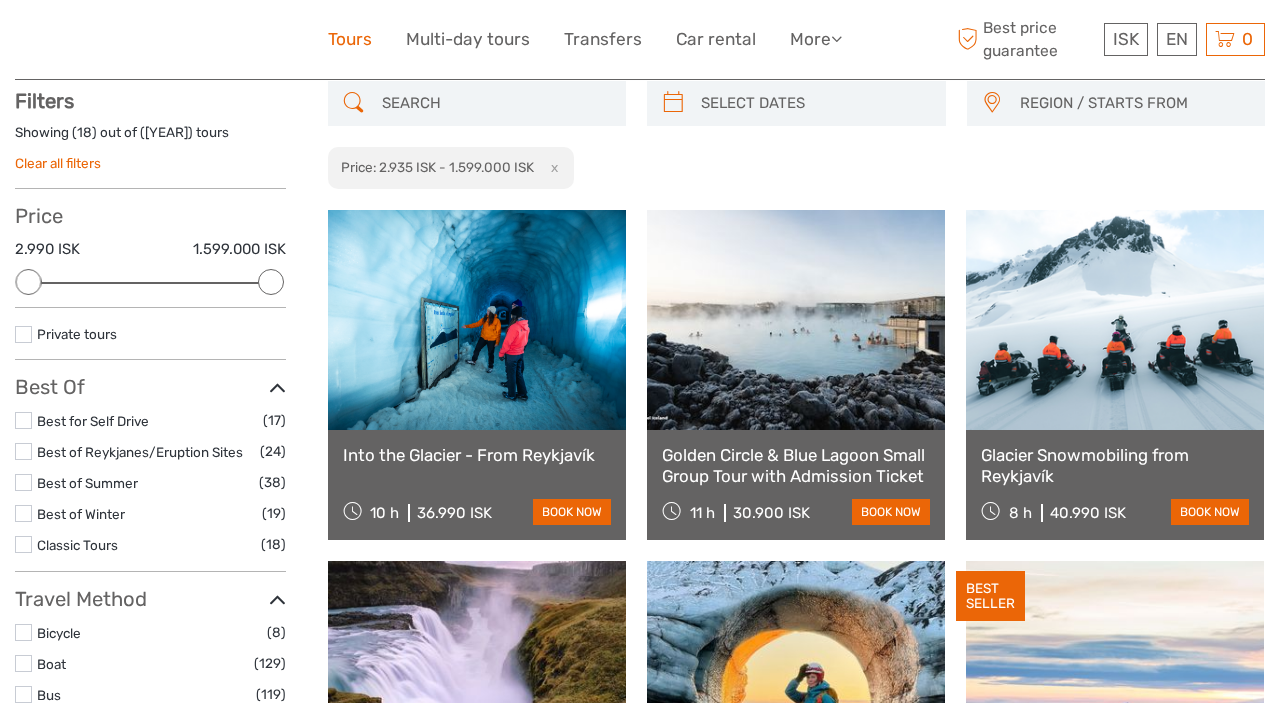 click on "Tours" at bounding box center (350, 39) 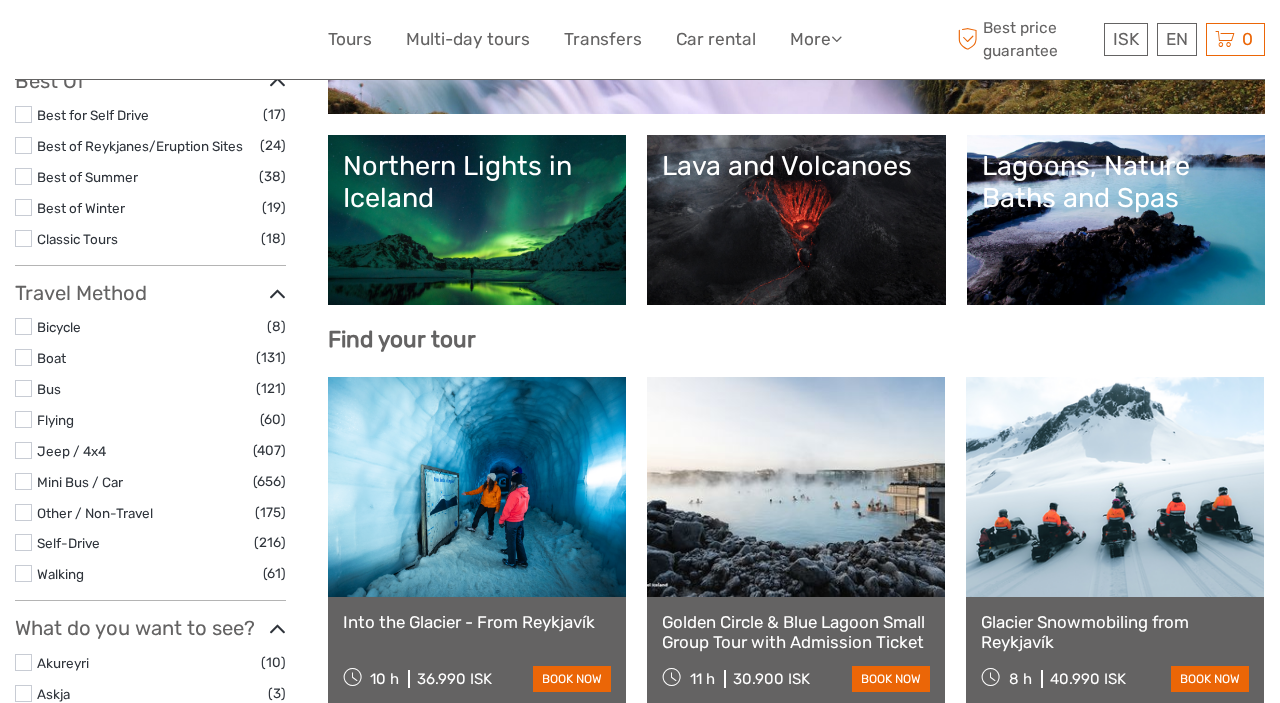 scroll, scrollTop: 501, scrollLeft: 0, axis: vertical 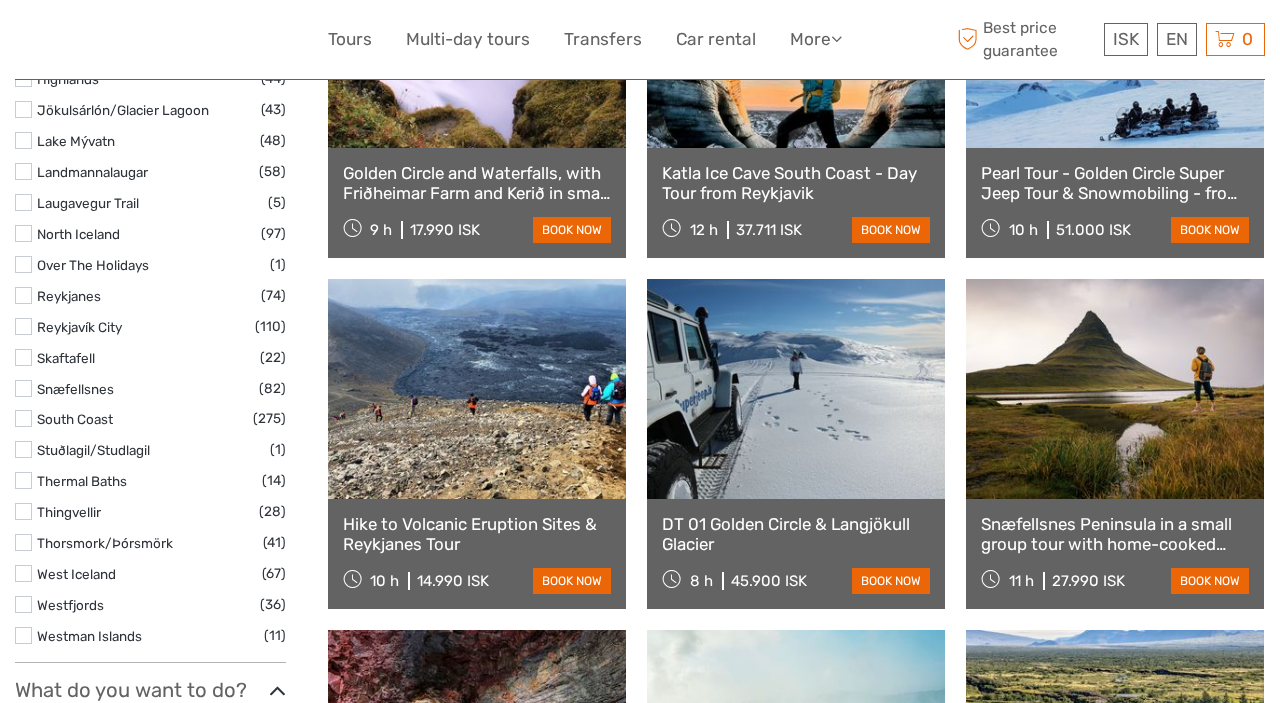 select 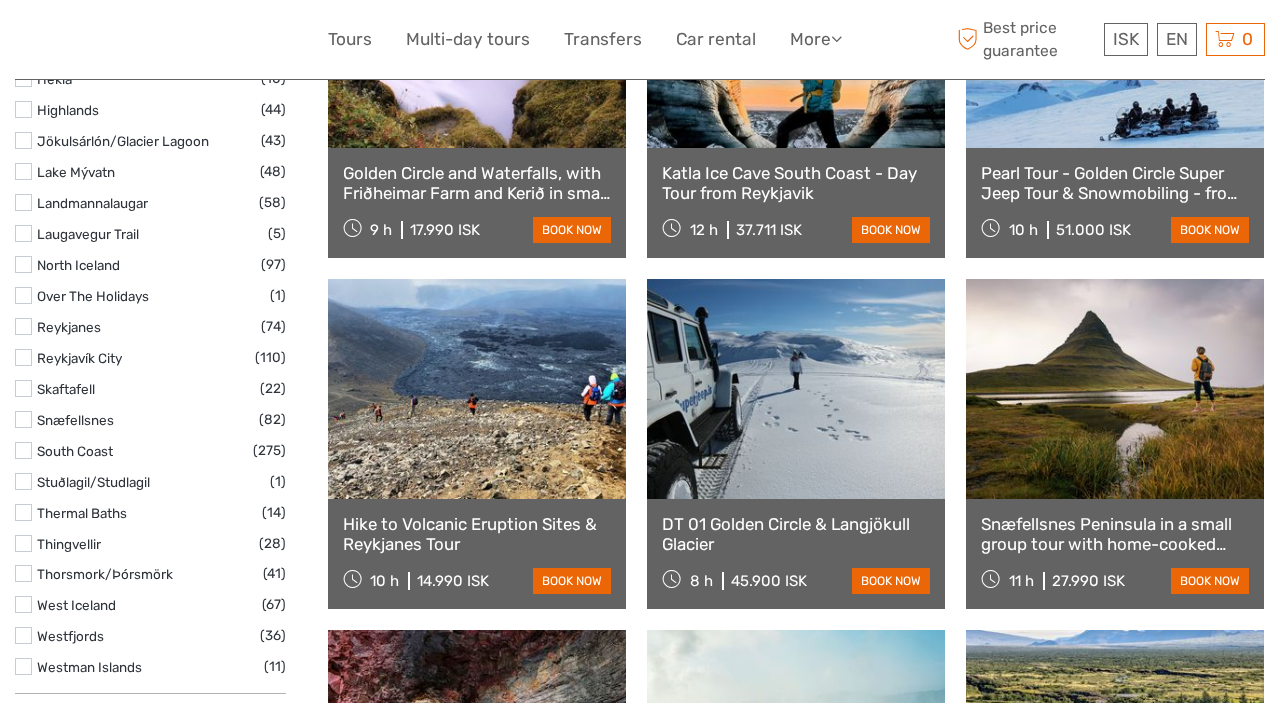 scroll, scrollTop: 1219, scrollLeft: 0, axis: vertical 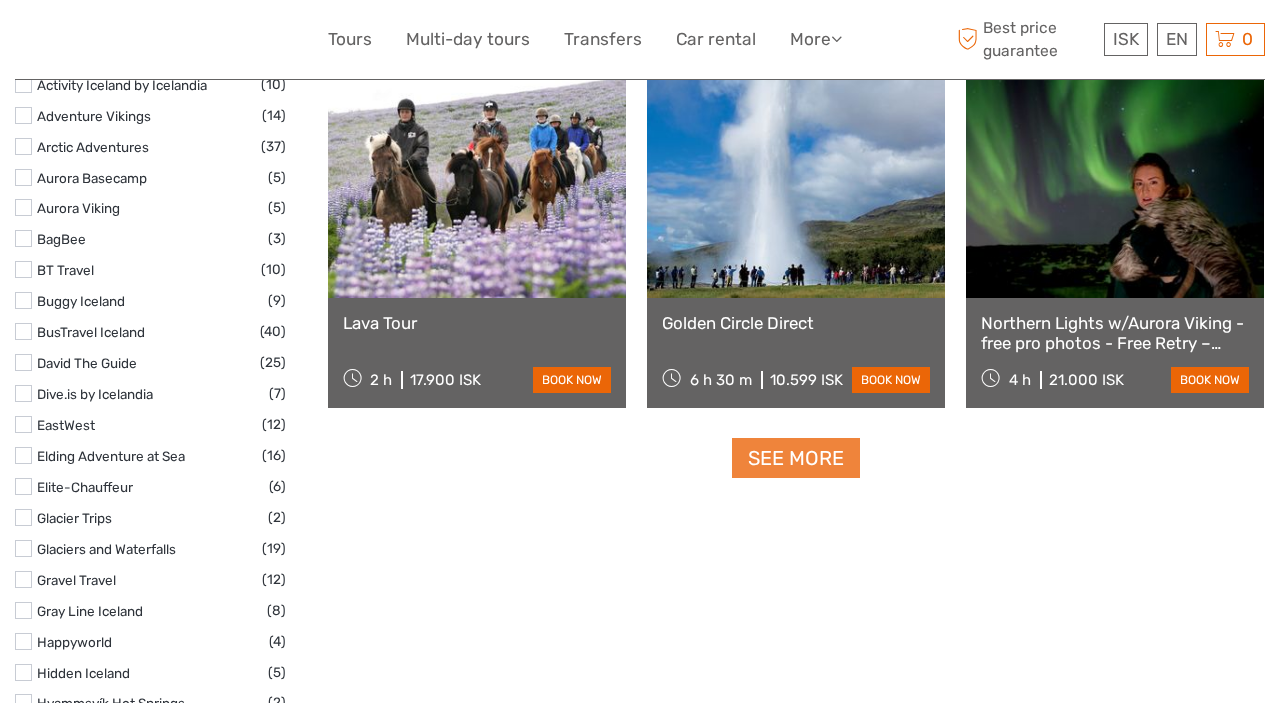 click on "See more" at bounding box center [796, 458] 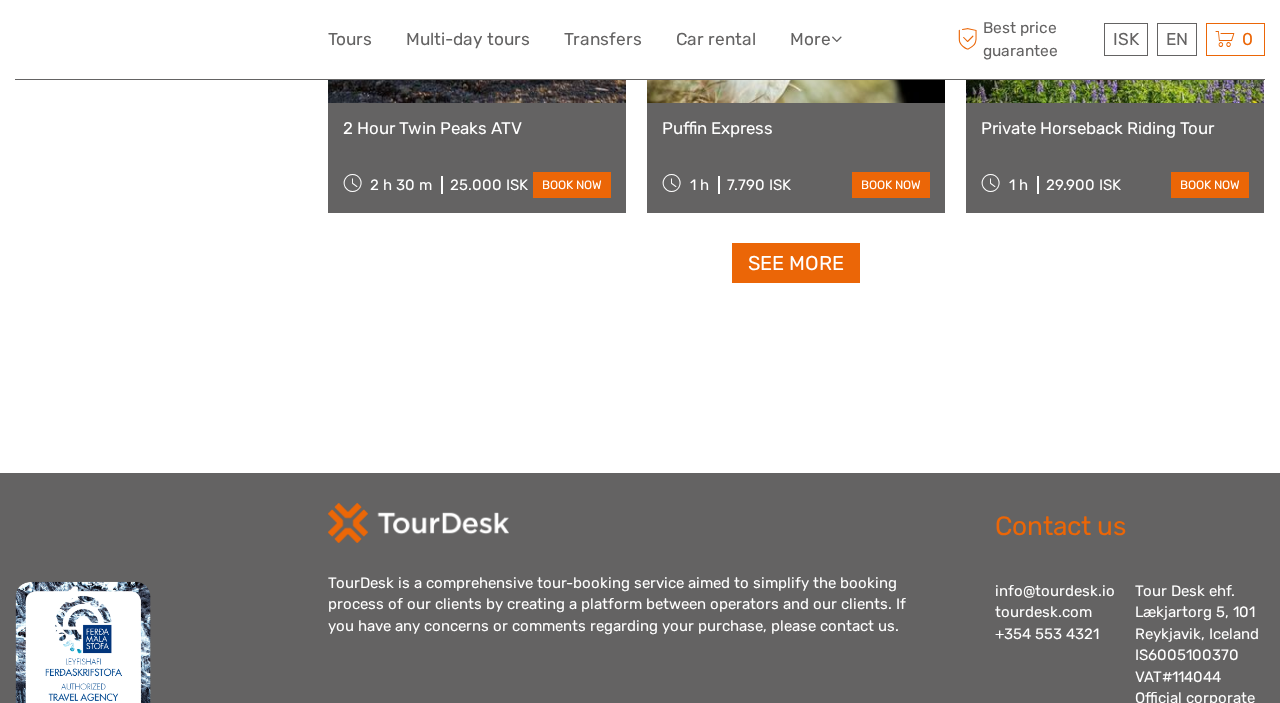 scroll, scrollTop: 4334, scrollLeft: 0, axis: vertical 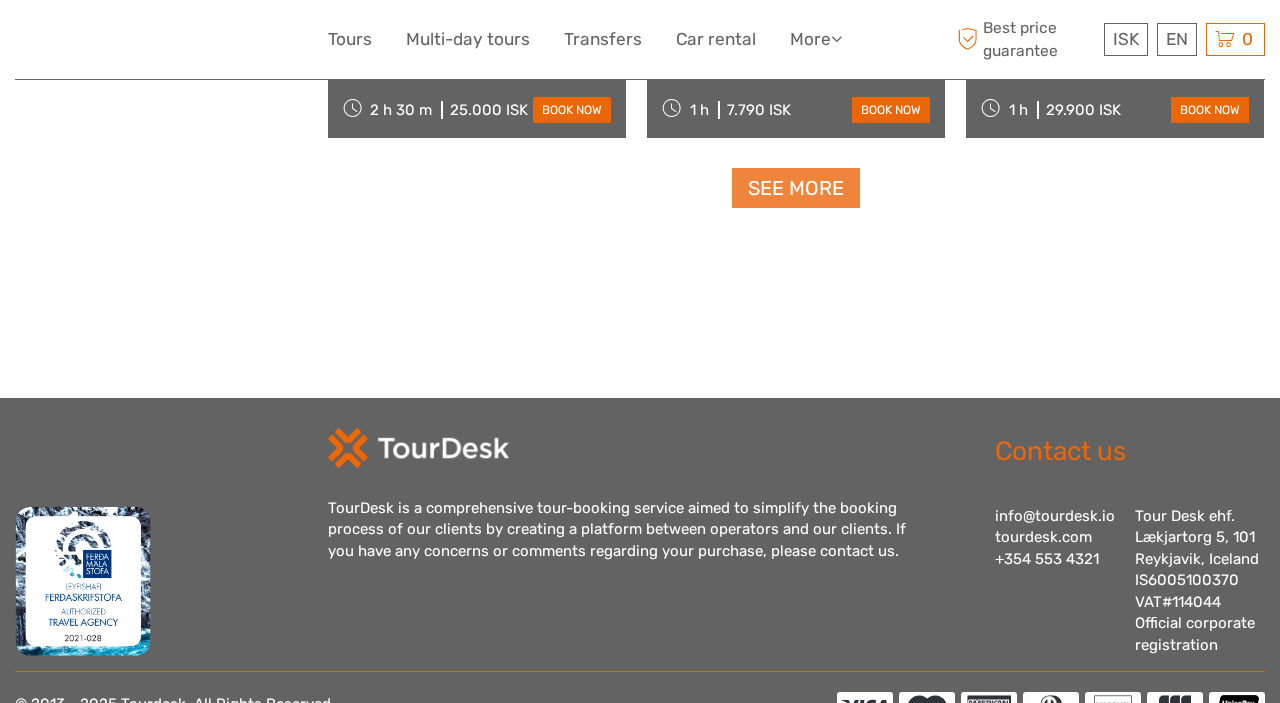 click on "See more" at bounding box center (796, 188) 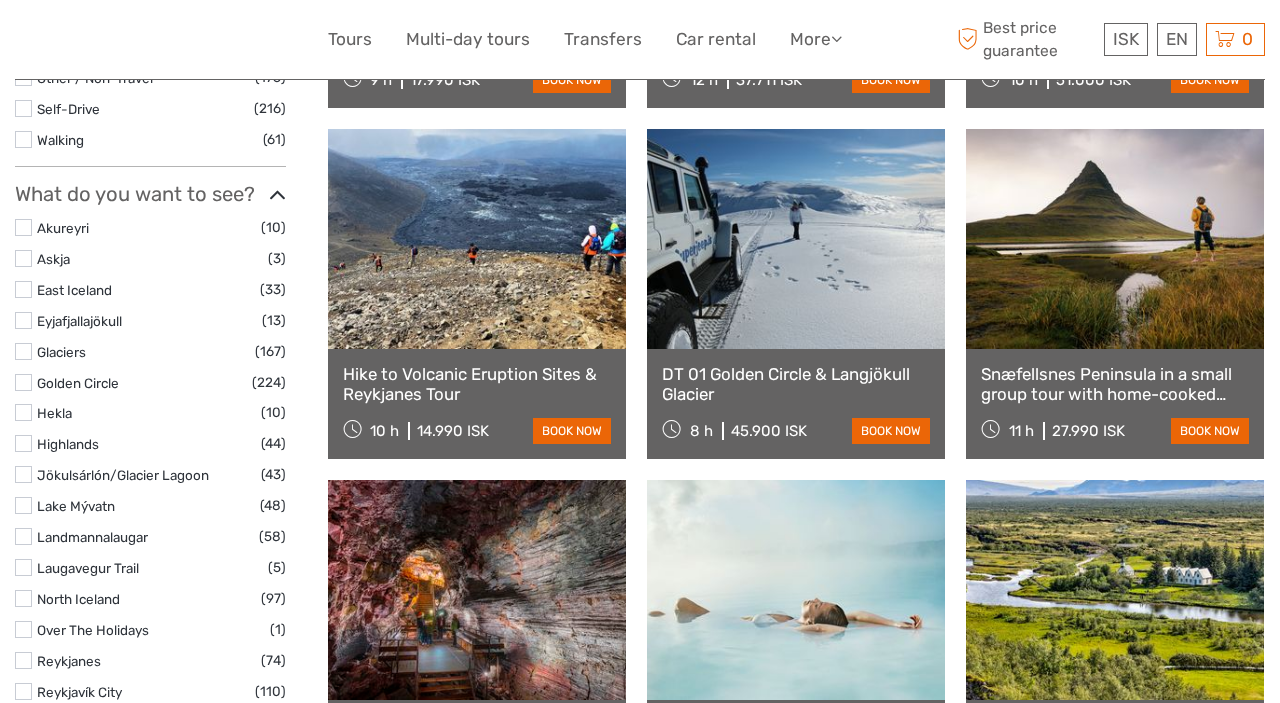 scroll, scrollTop: 959, scrollLeft: 0, axis: vertical 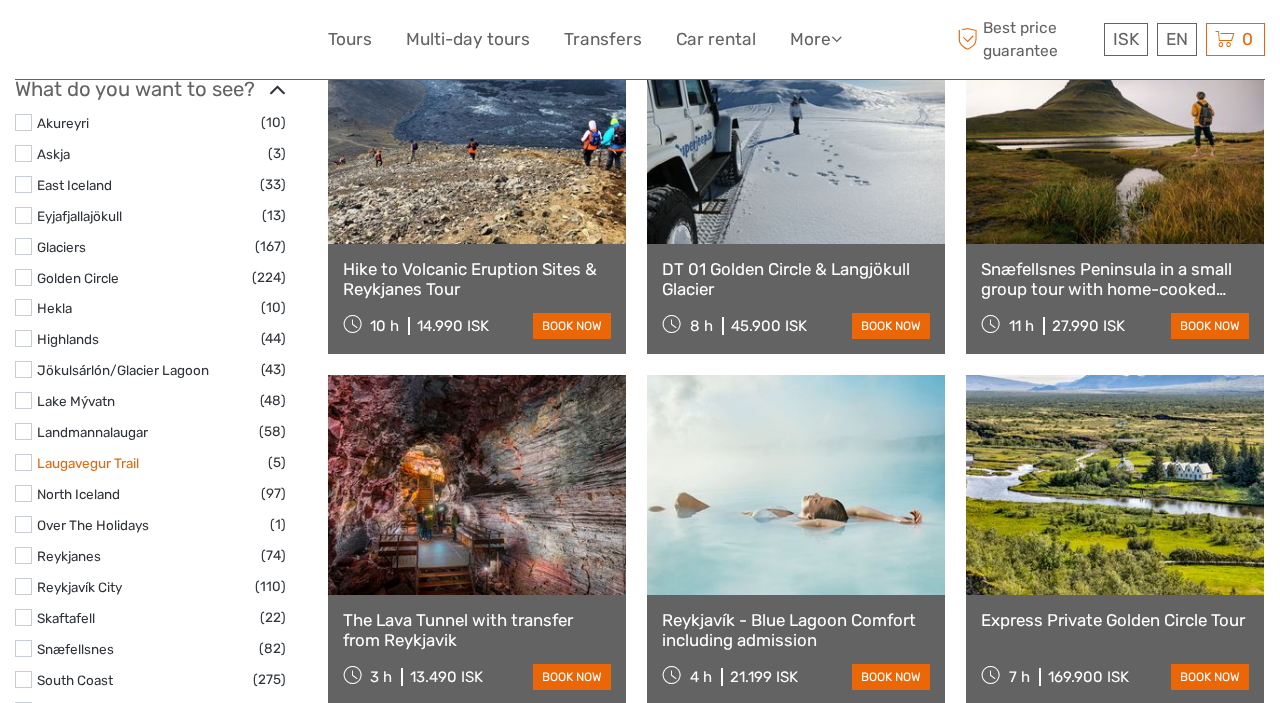 drag, startPoint x: 155, startPoint y: 465, endPoint x: 40, endPoint y: 468, distance: 115.03912 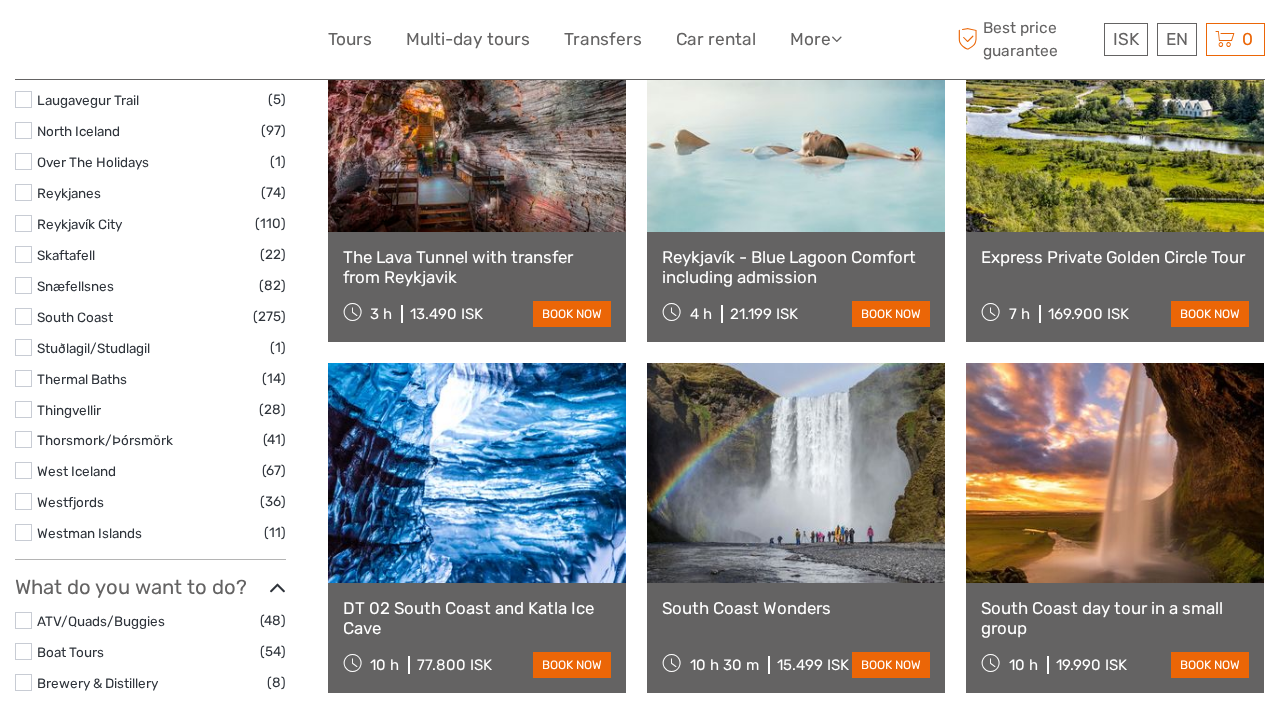 scroll, scrollTop: 1329, scrollLeft: 0, axis: vertical 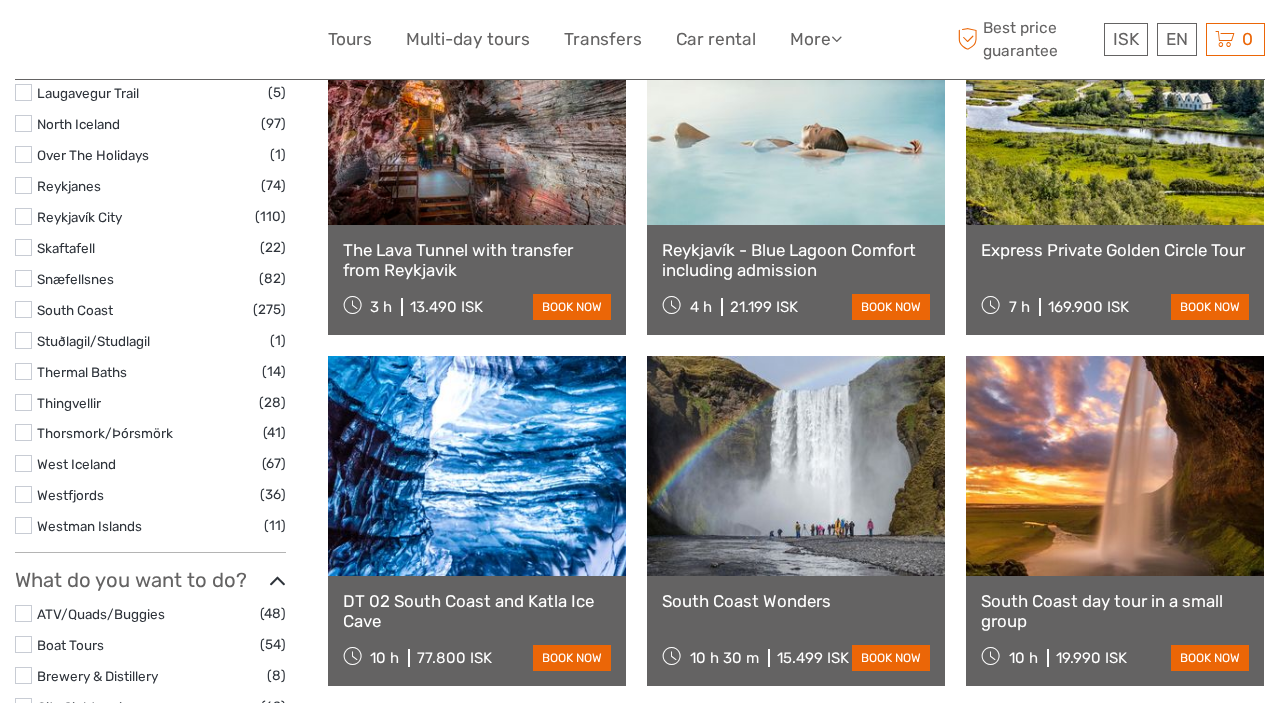 drag, startPoint x: 198, startPoint y: 427, endPoint x: 34, endPoint y: 423, distance: 164.04877 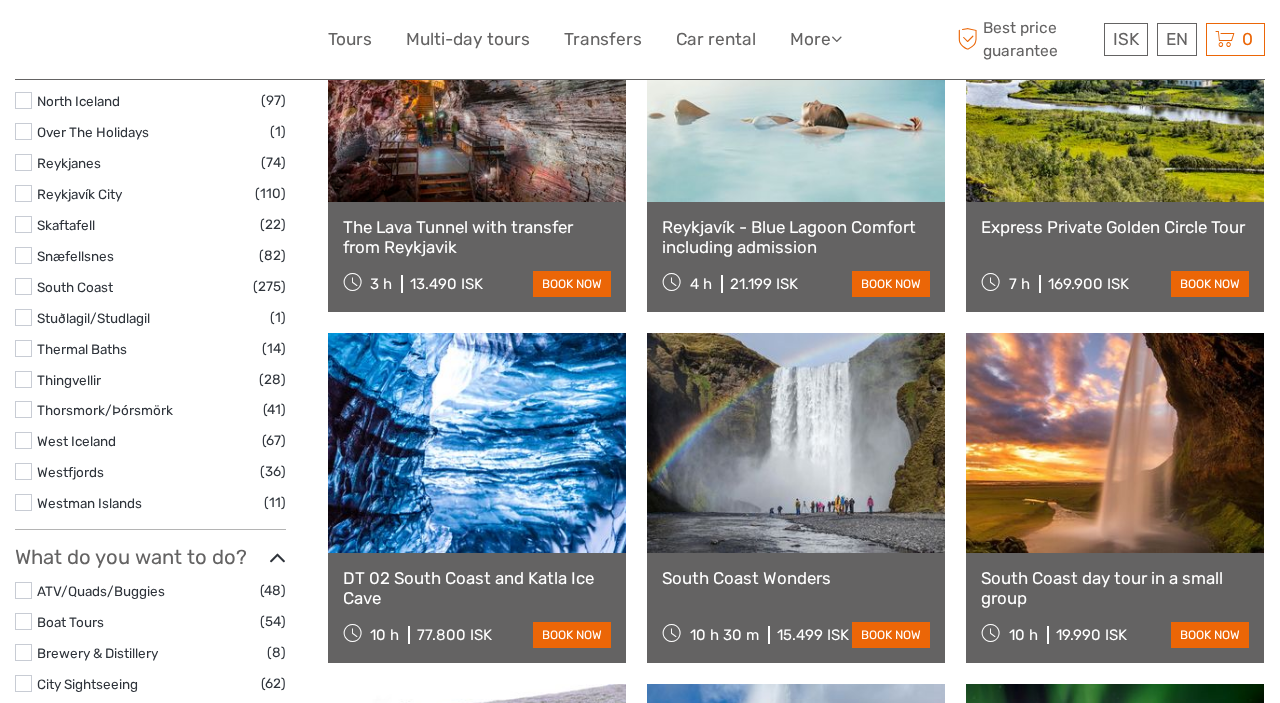 scroll, scrollTop: 1312, scrollLeft: 0, axis: vertical 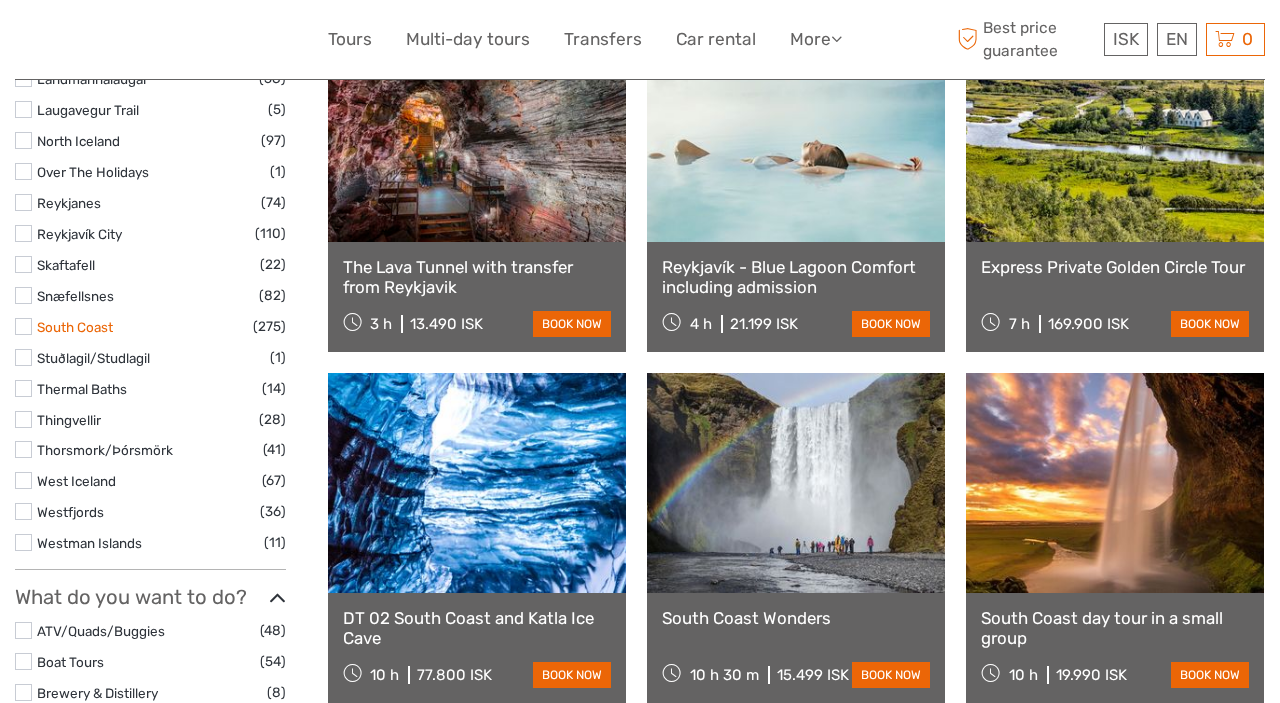 click on "South Coast" at bounding box center [75, 327] 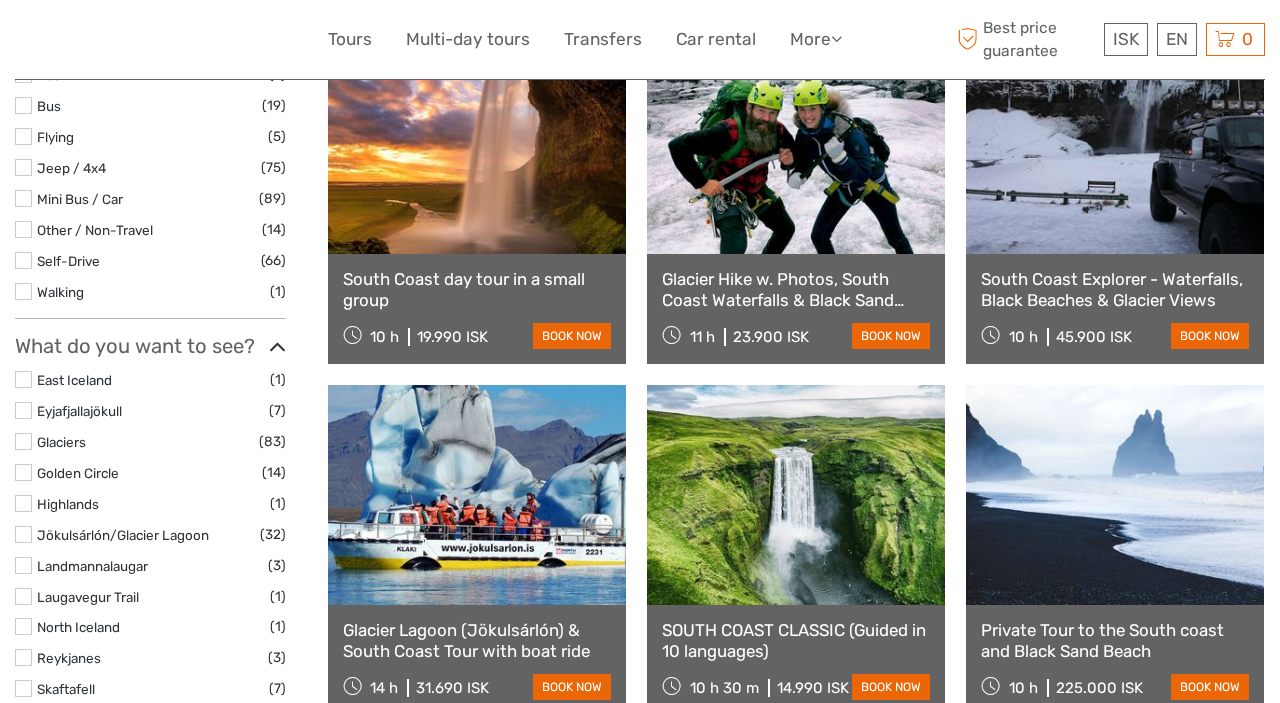scroll, scrollTop: 0, scrollLeft: 0, axis: both 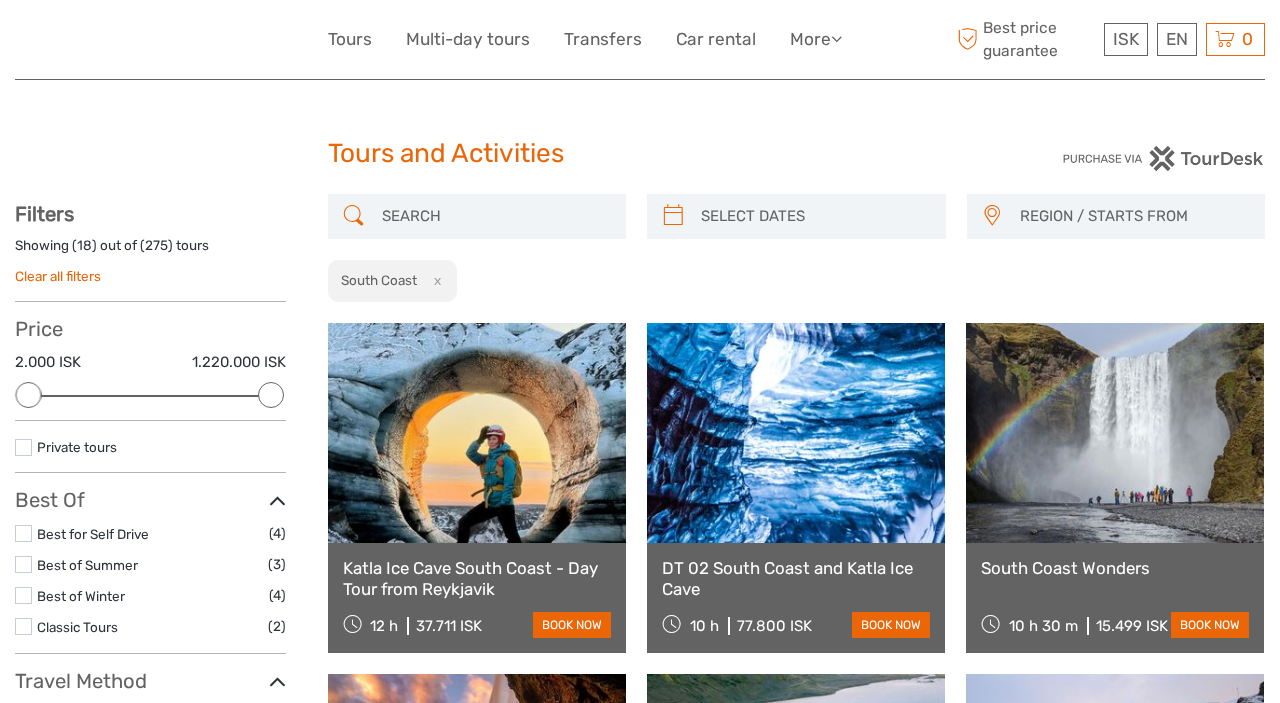 click at bounding box center [495, 216] 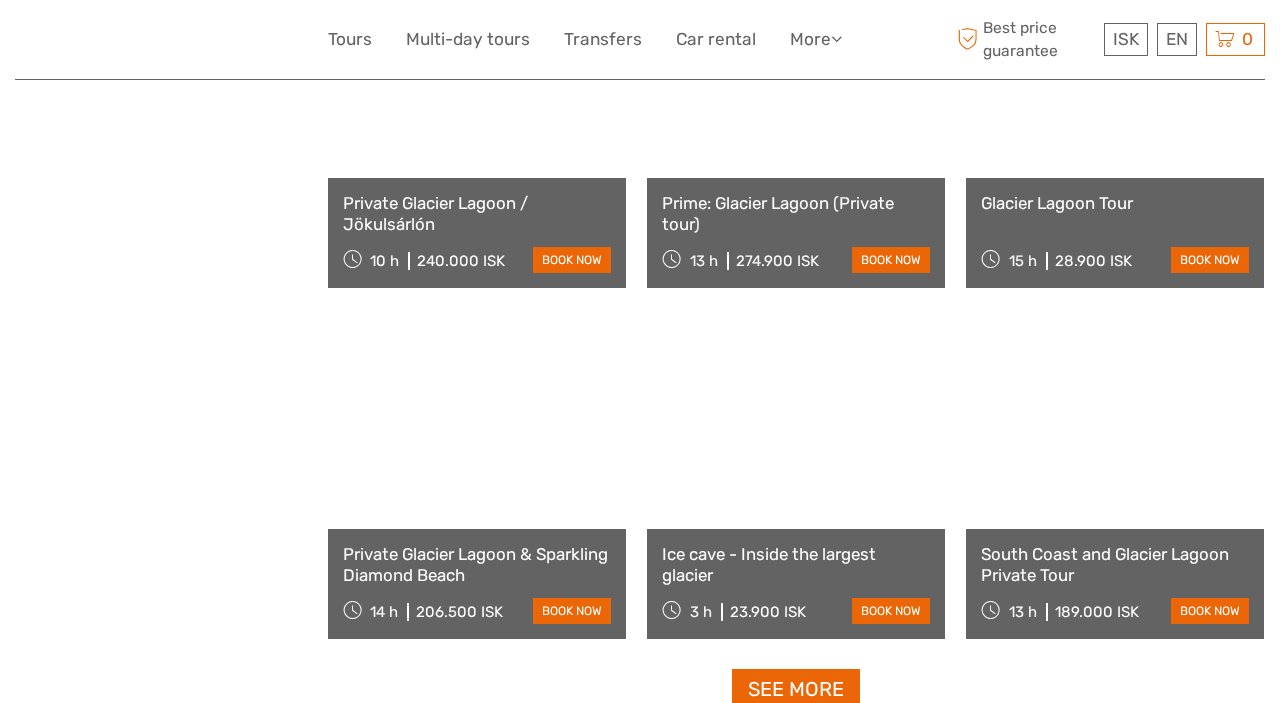scroll, scrollTop: 1412, scrollLeft: 0, axis: vertical 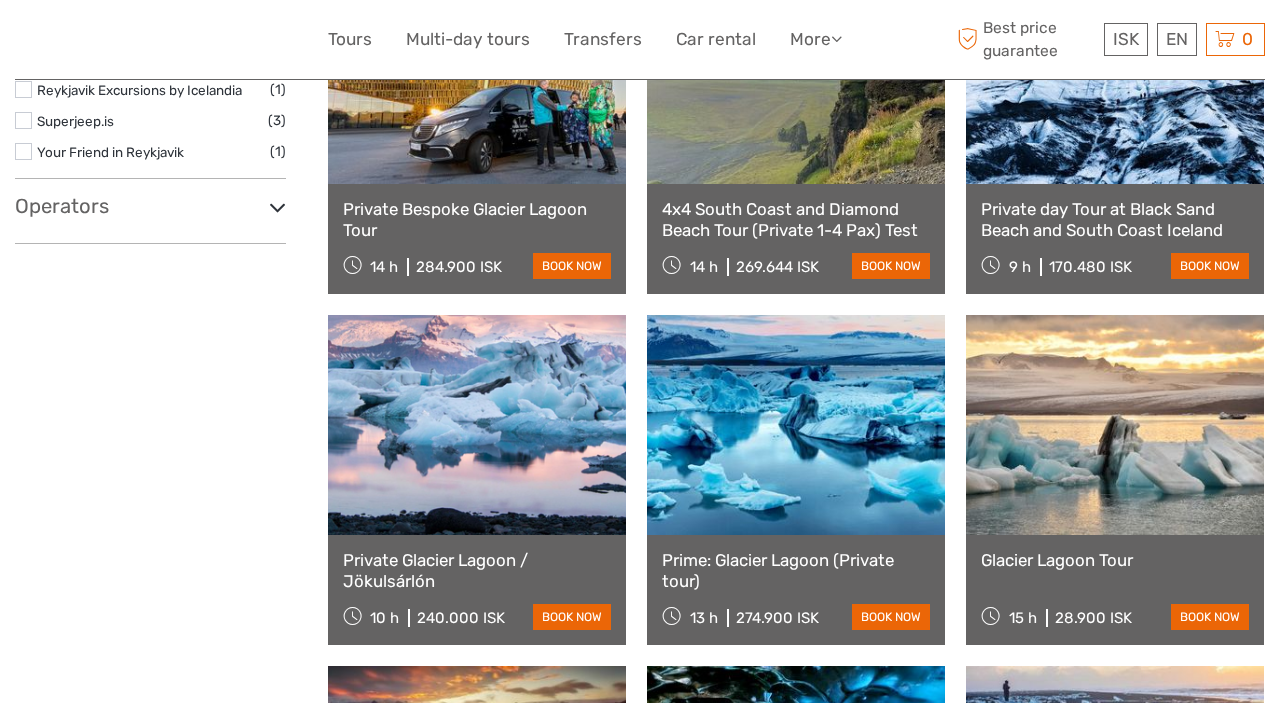 type on "jokulsarion" 